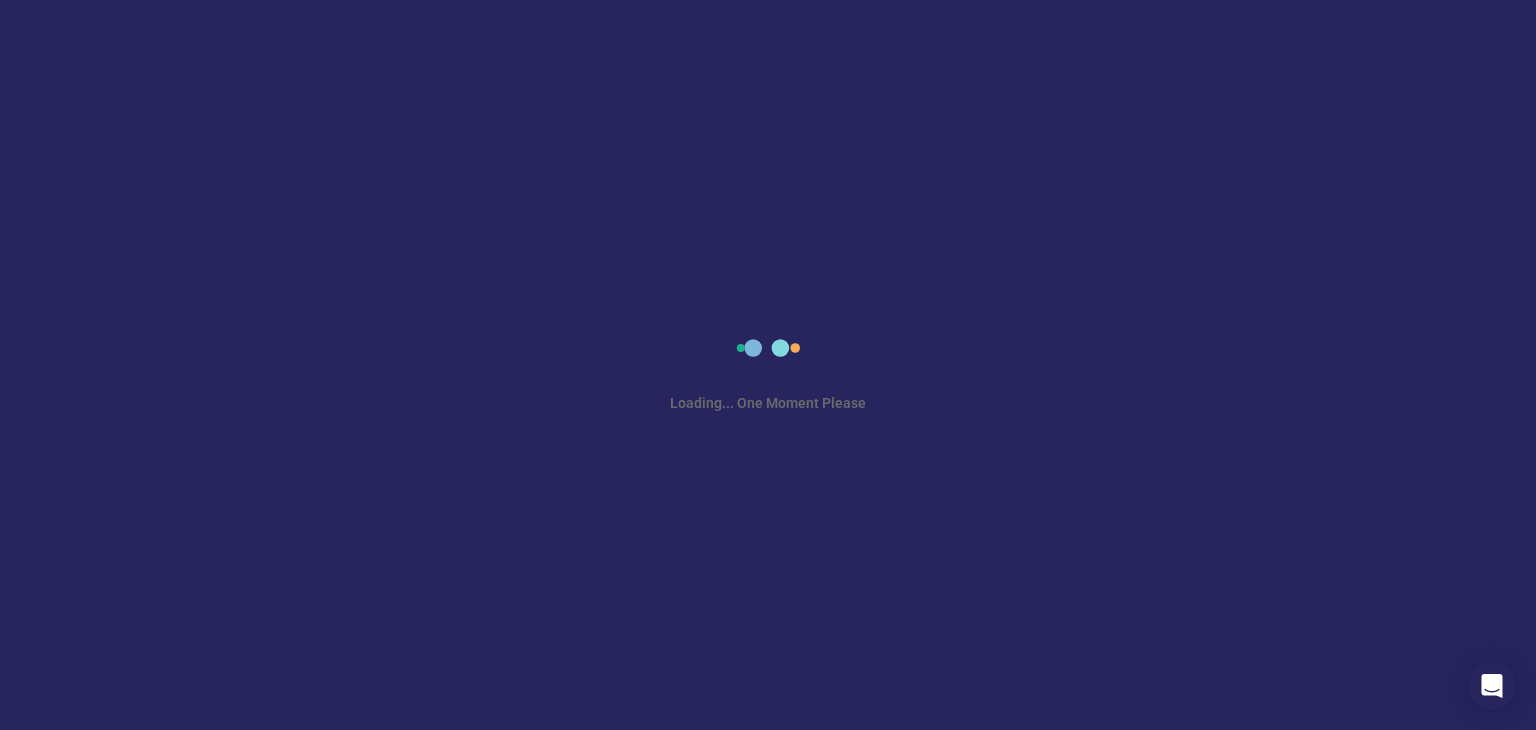 scroll, scrollTop: 0, scrollLeft: 0, axis: both 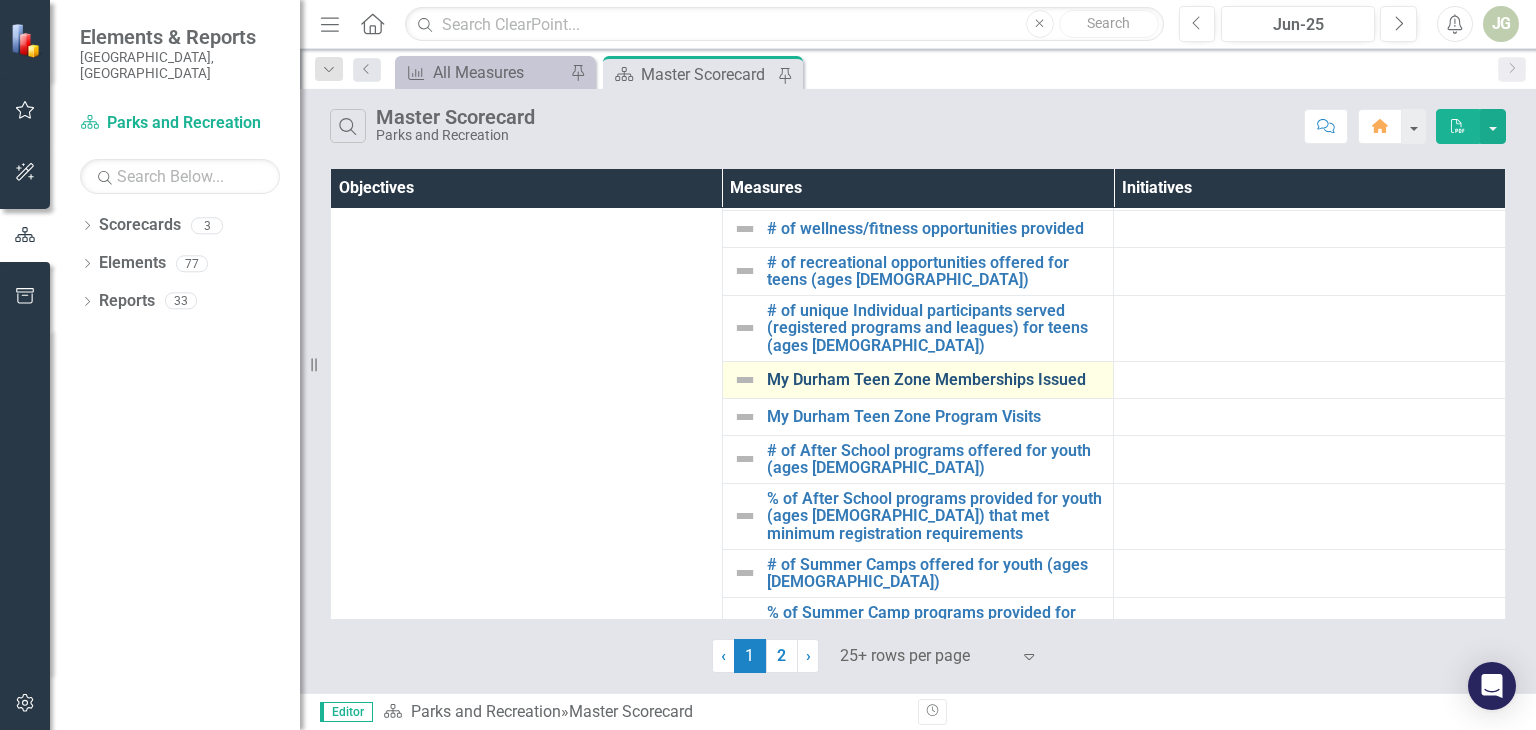 click on "My Durham Teen Zone Memberships Issued" at bounding box center [935, 380] 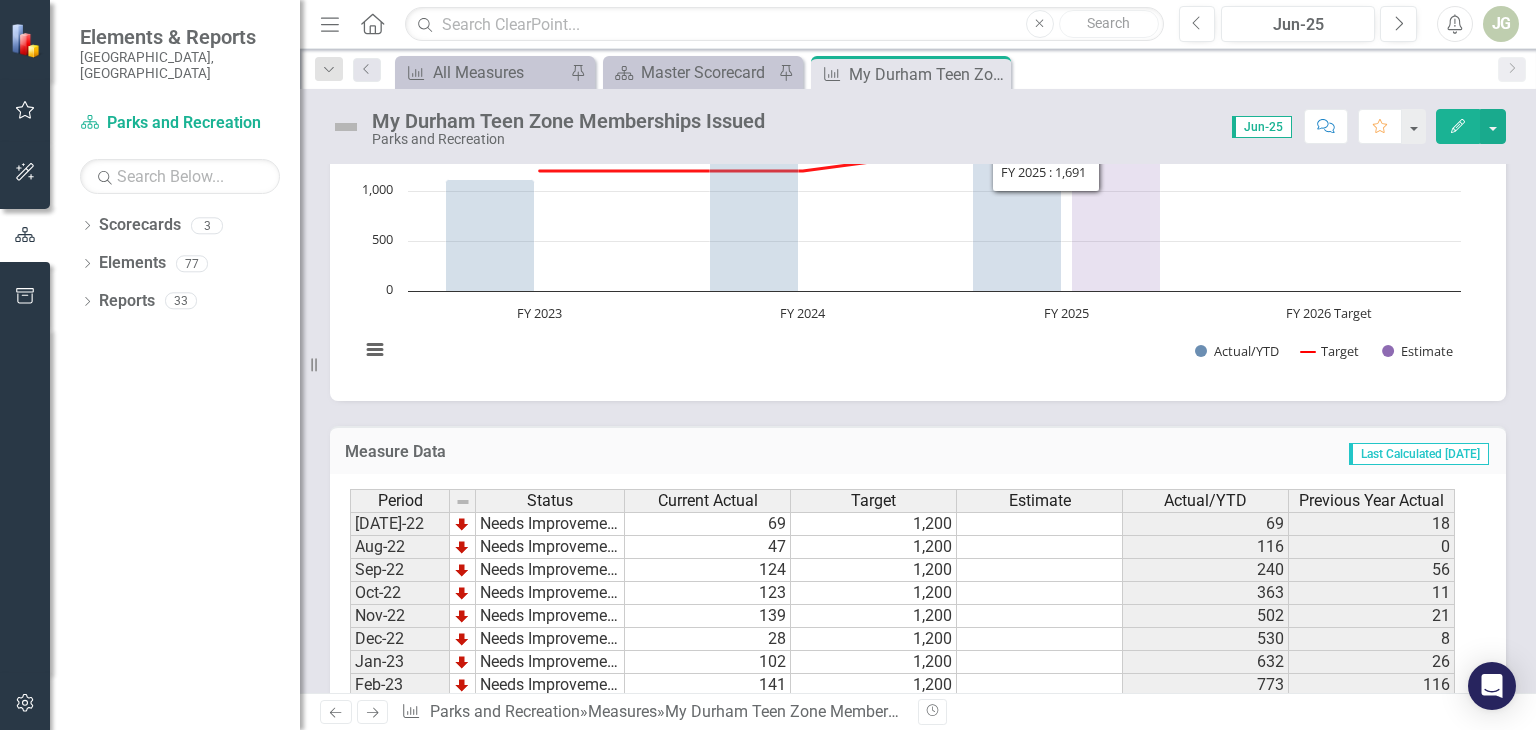 scroll, scrollTop: 900, scrollLeft: 0, axis: vertical 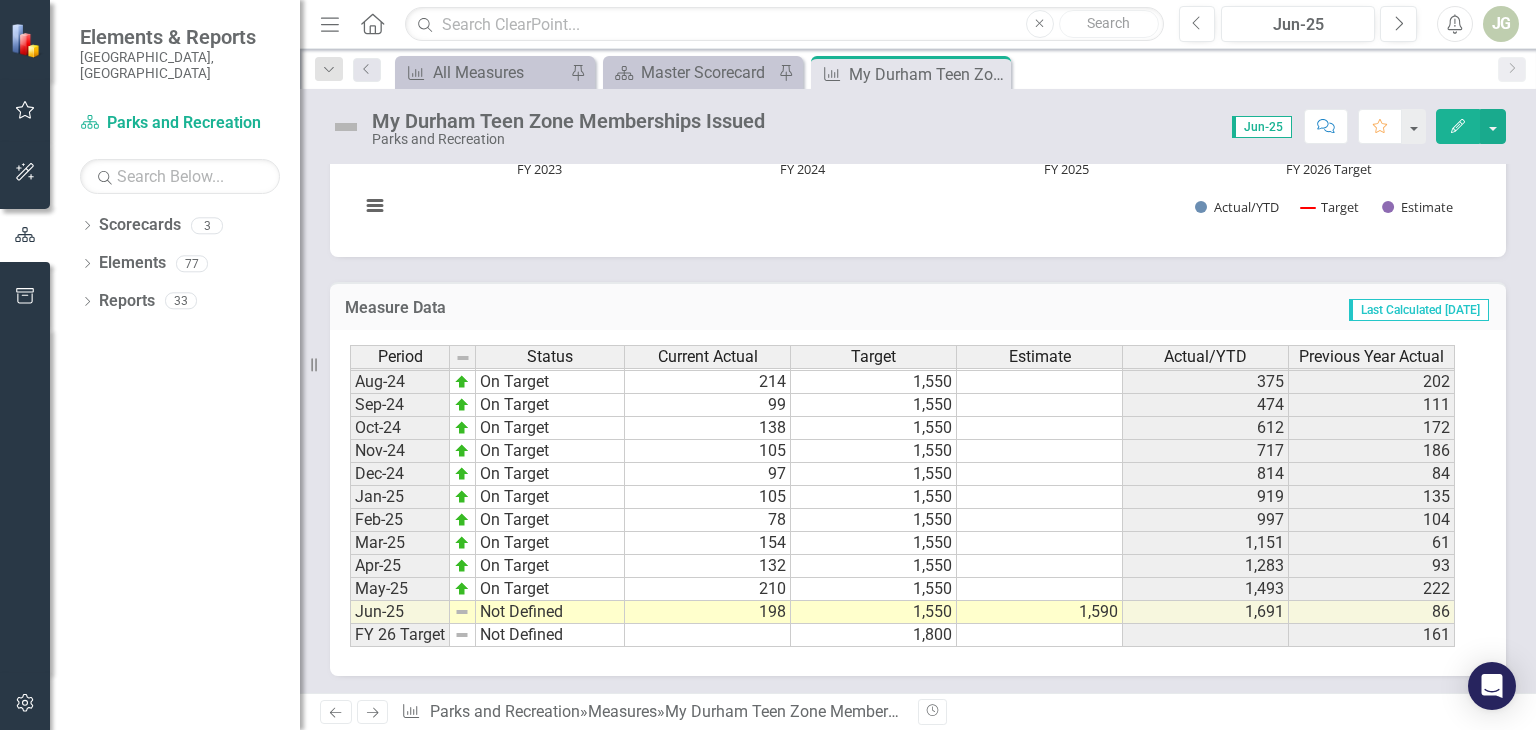 click on "1,590" at bounding box center [1040, 612] 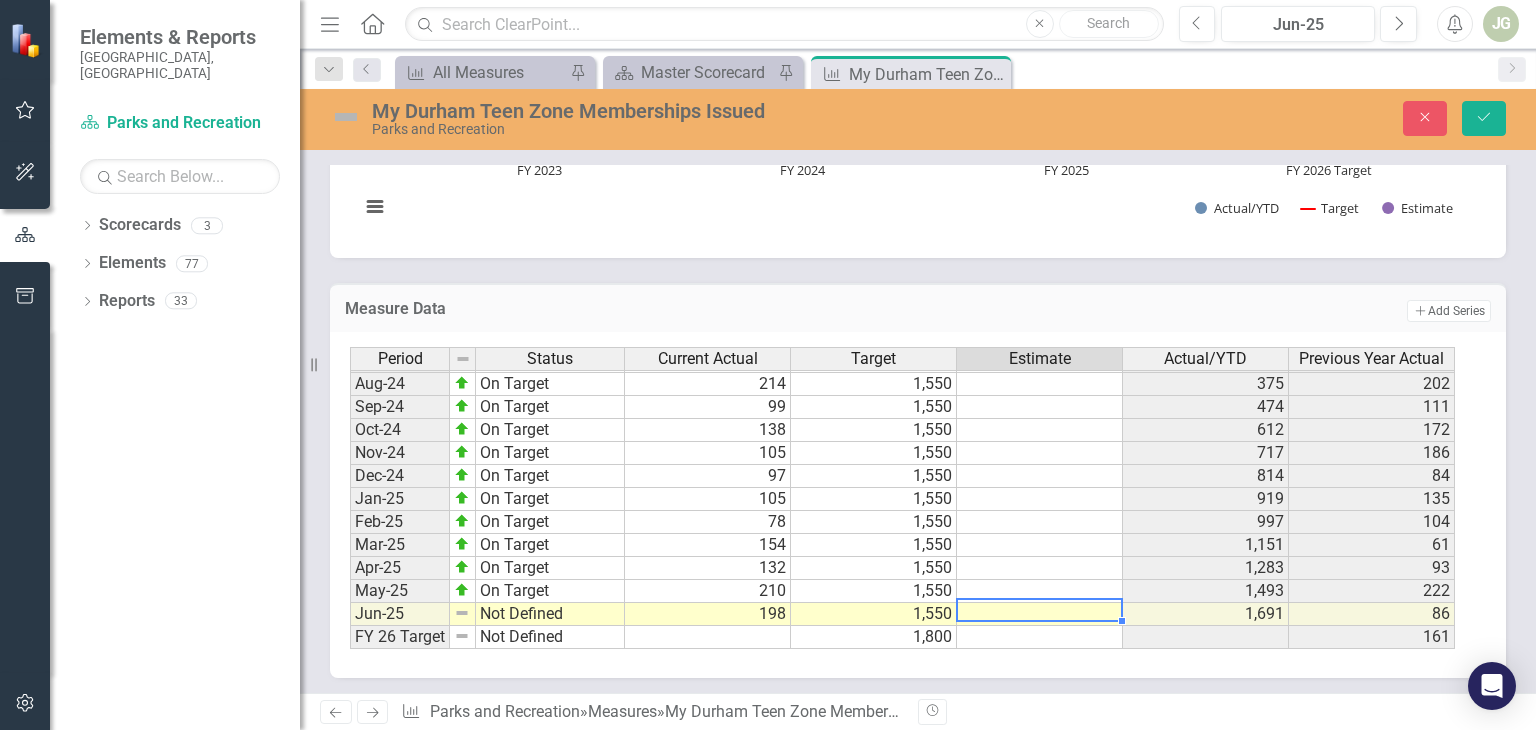 type 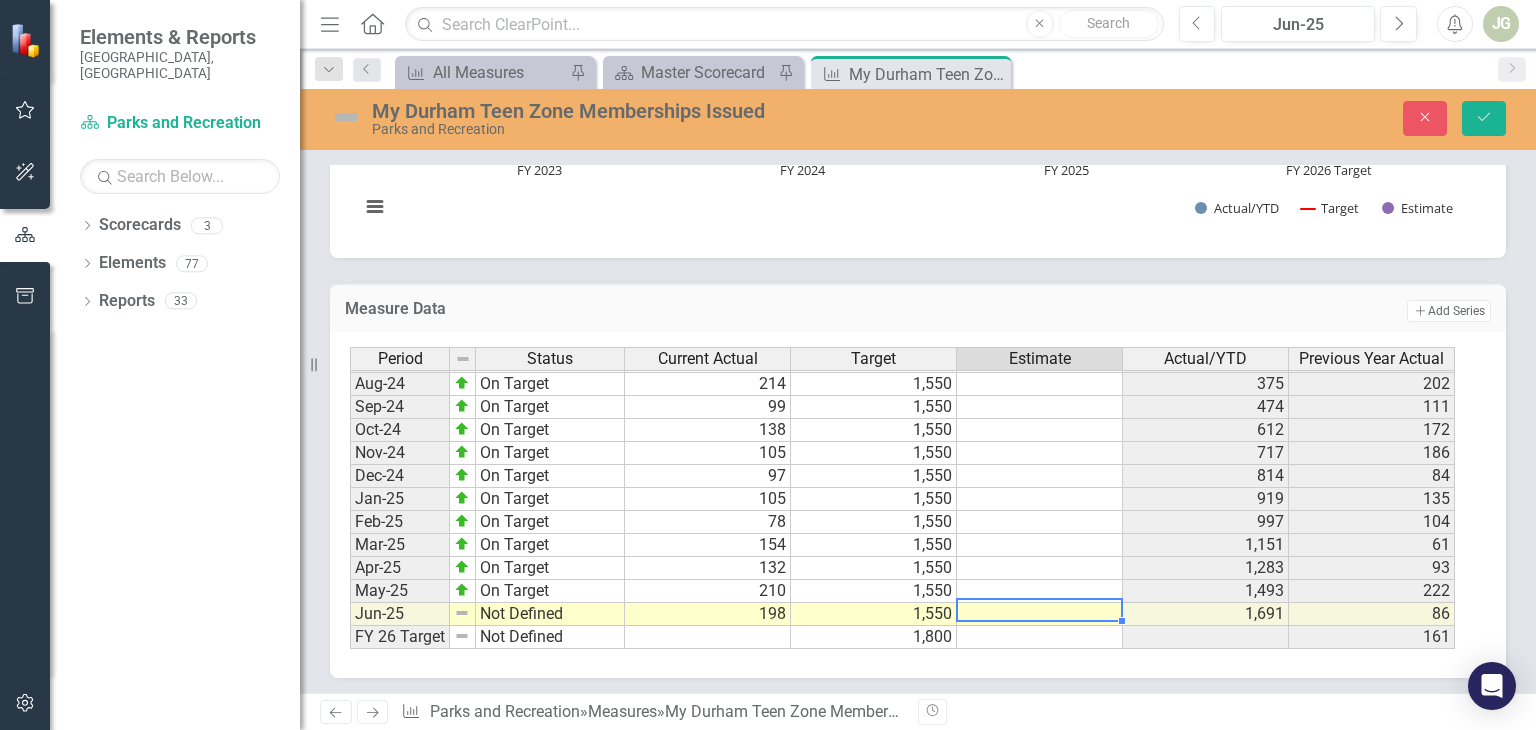 scroll, scrollTop: 174, scrollLeft: 0, axis: vertical 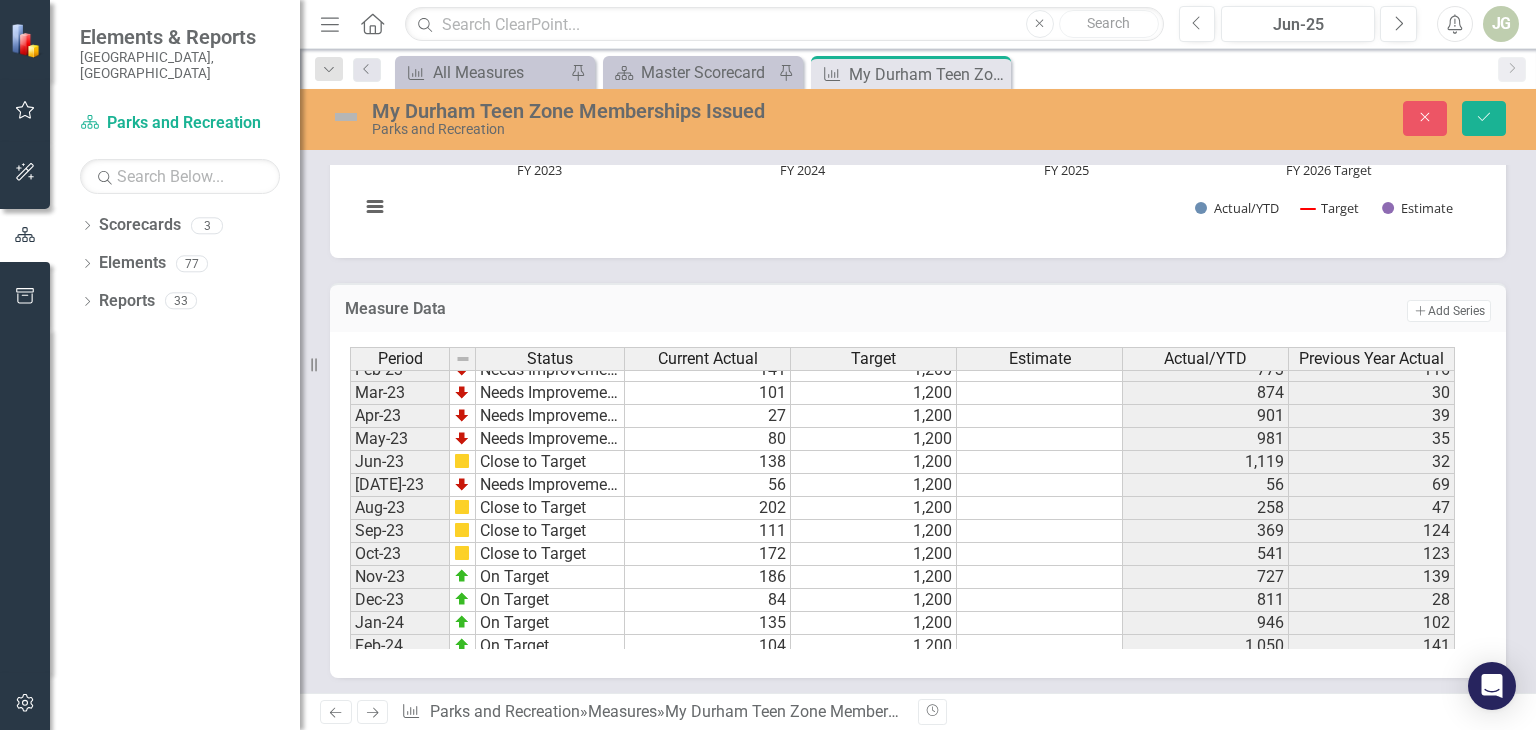 click at bounding box center (346, 117) 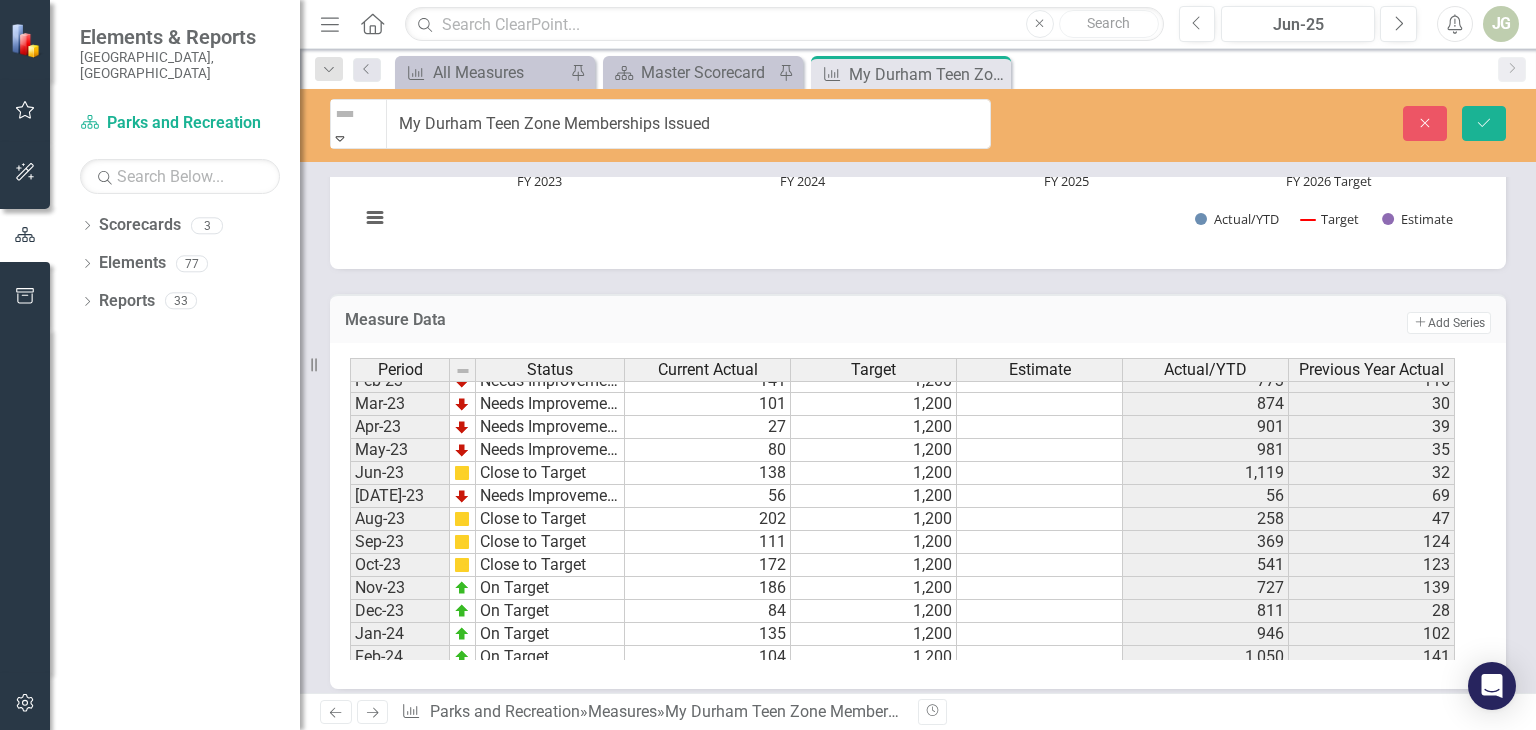 click at bounding box center [345, 114] 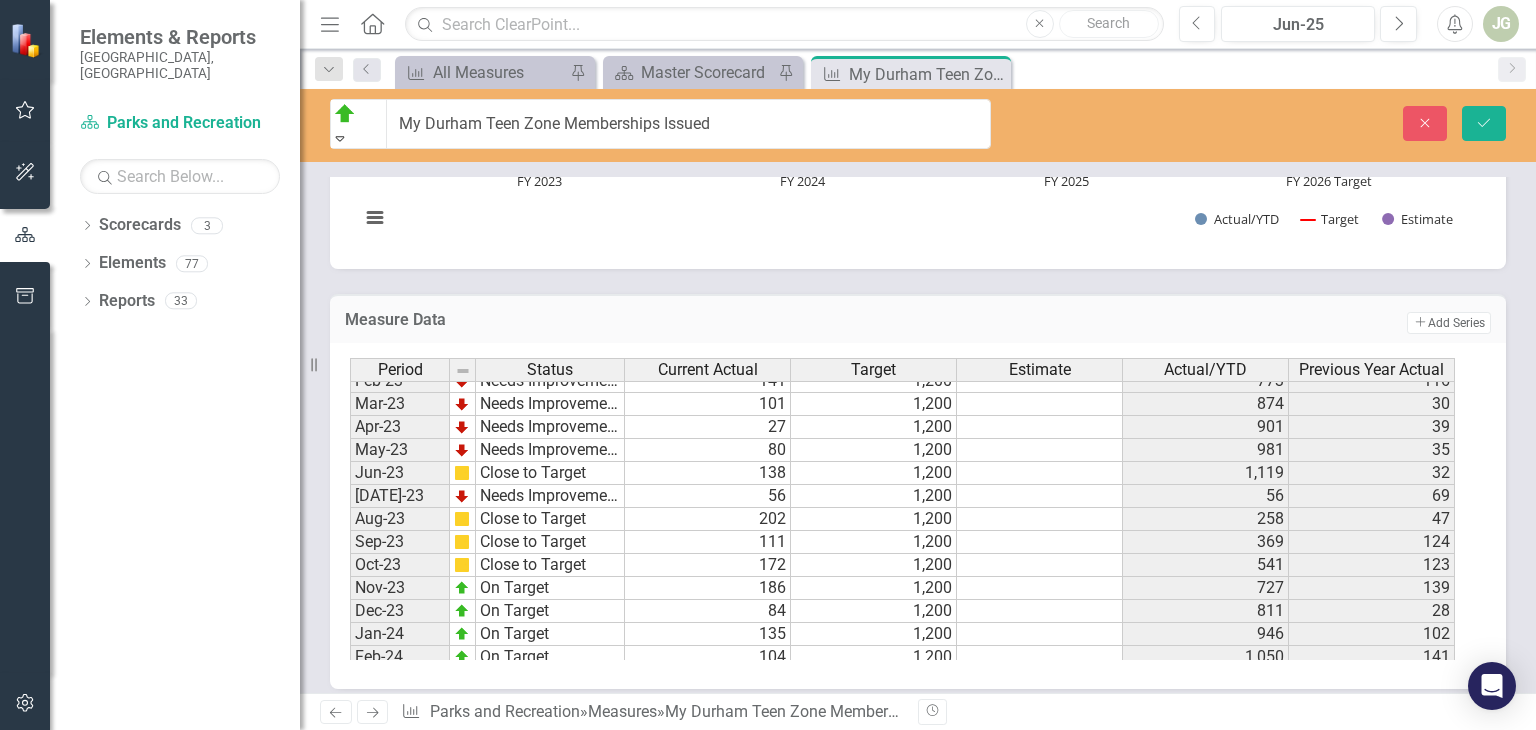 scroll, scrollTop: 574, scrollLeft: 0, axis: vertical 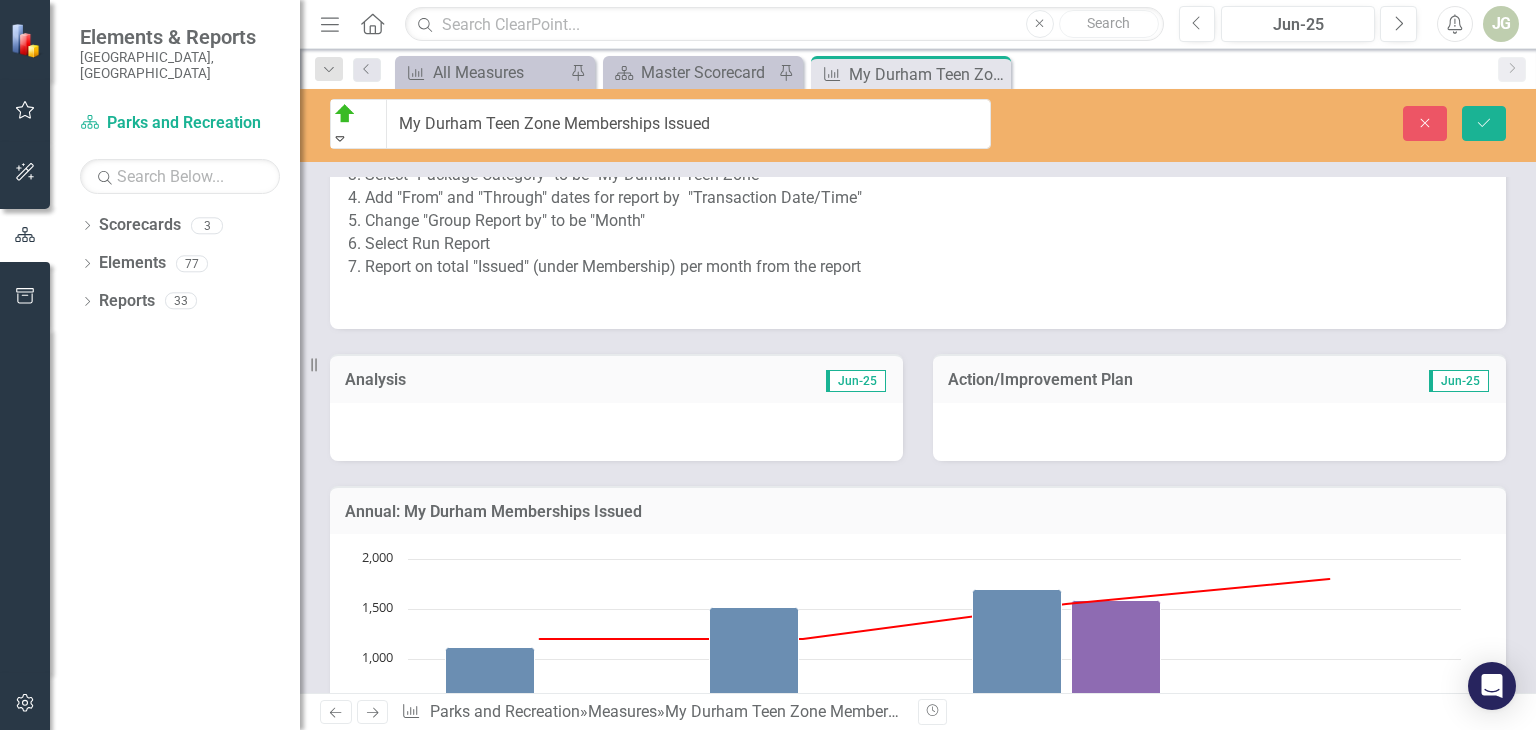 click at bounding box center (616, 432) 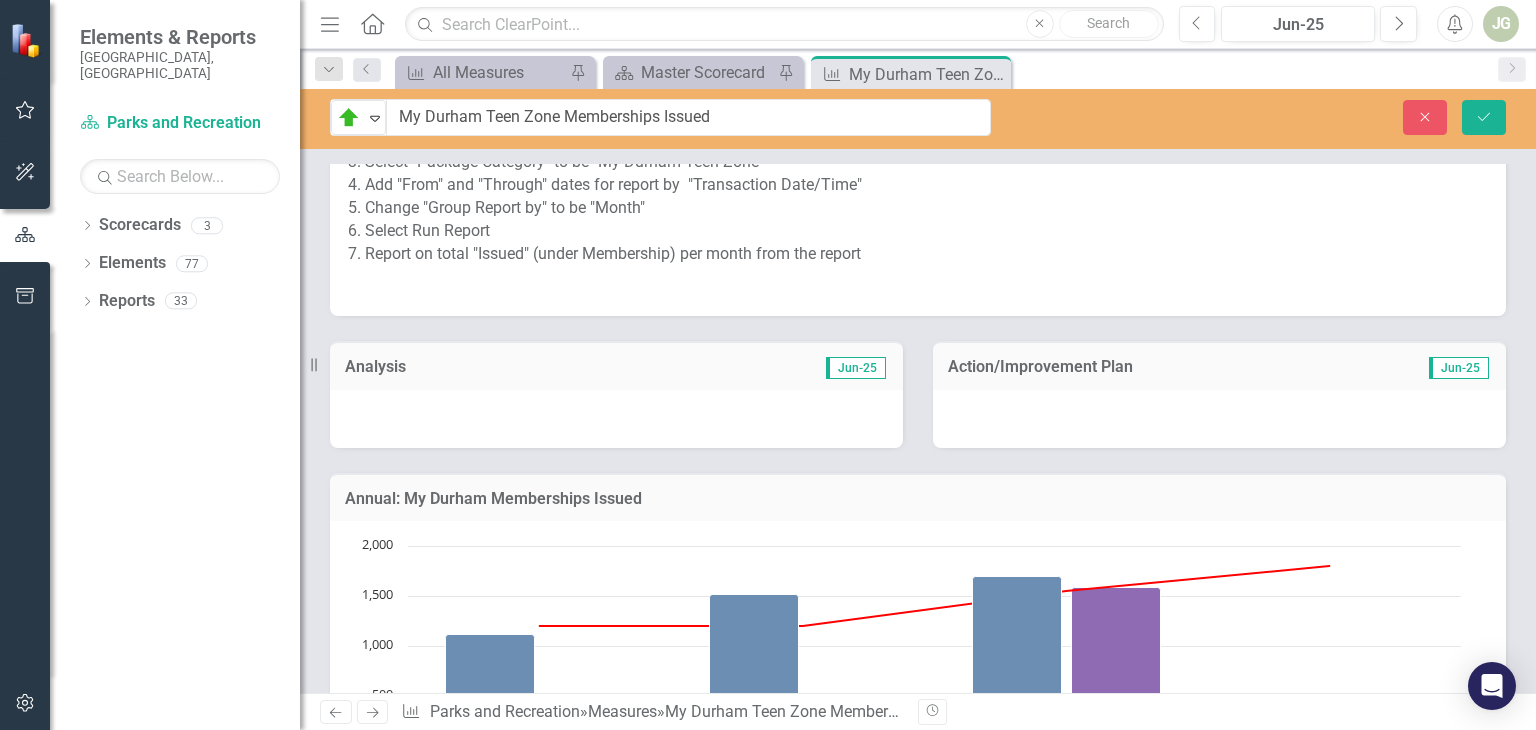 click at bounding box center (616, 419) 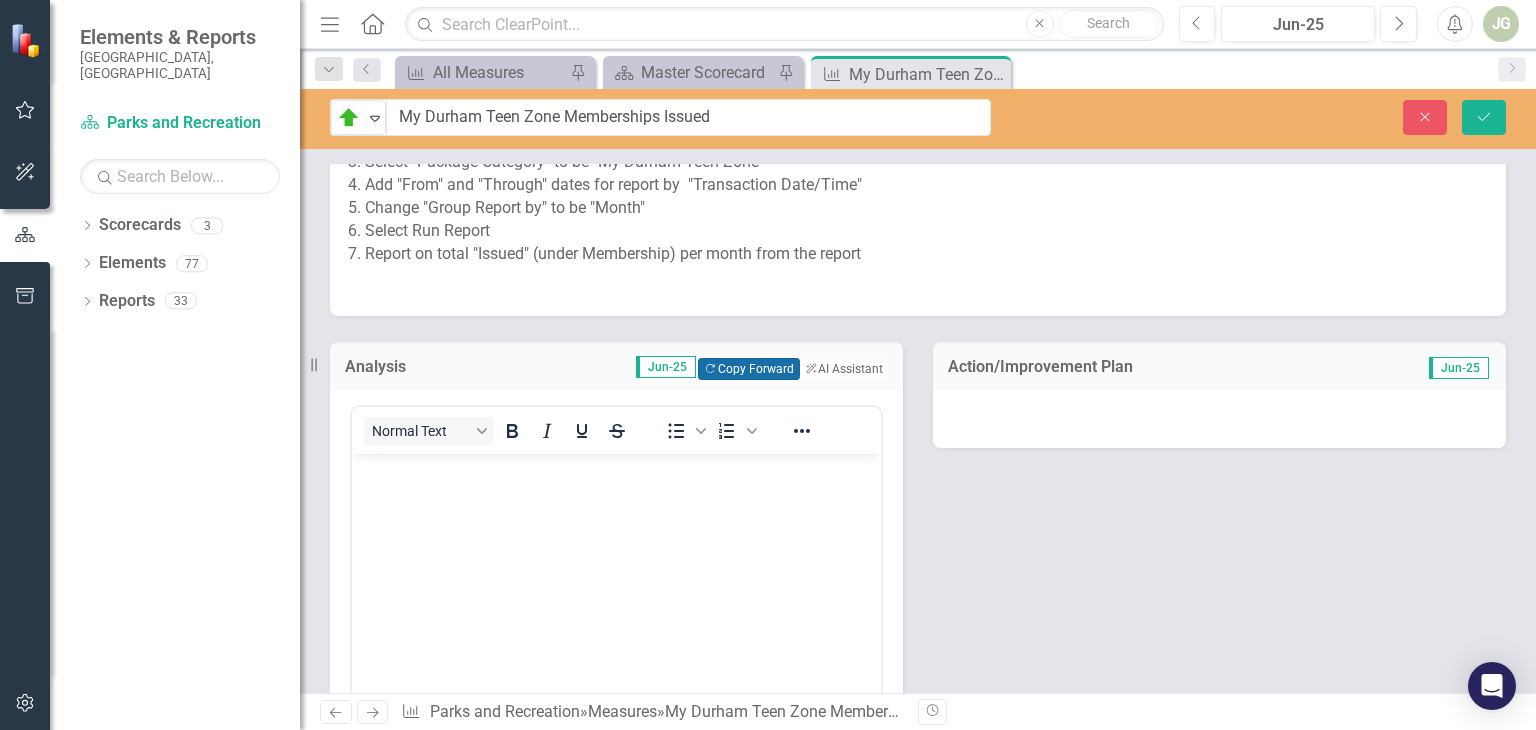 click on "Copy Forward" 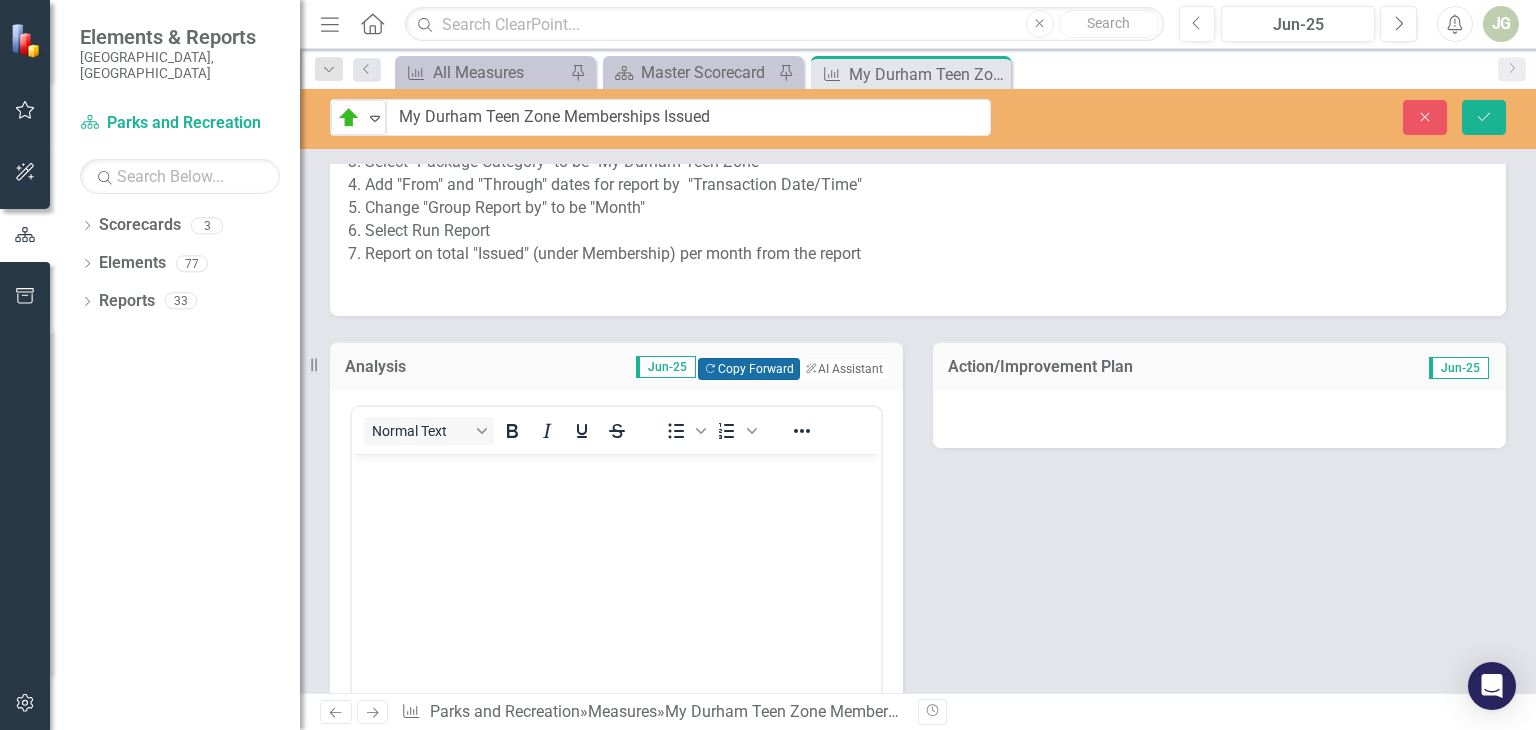 scroll, scrollTop: 0, scrollLeft: 0, axis: both 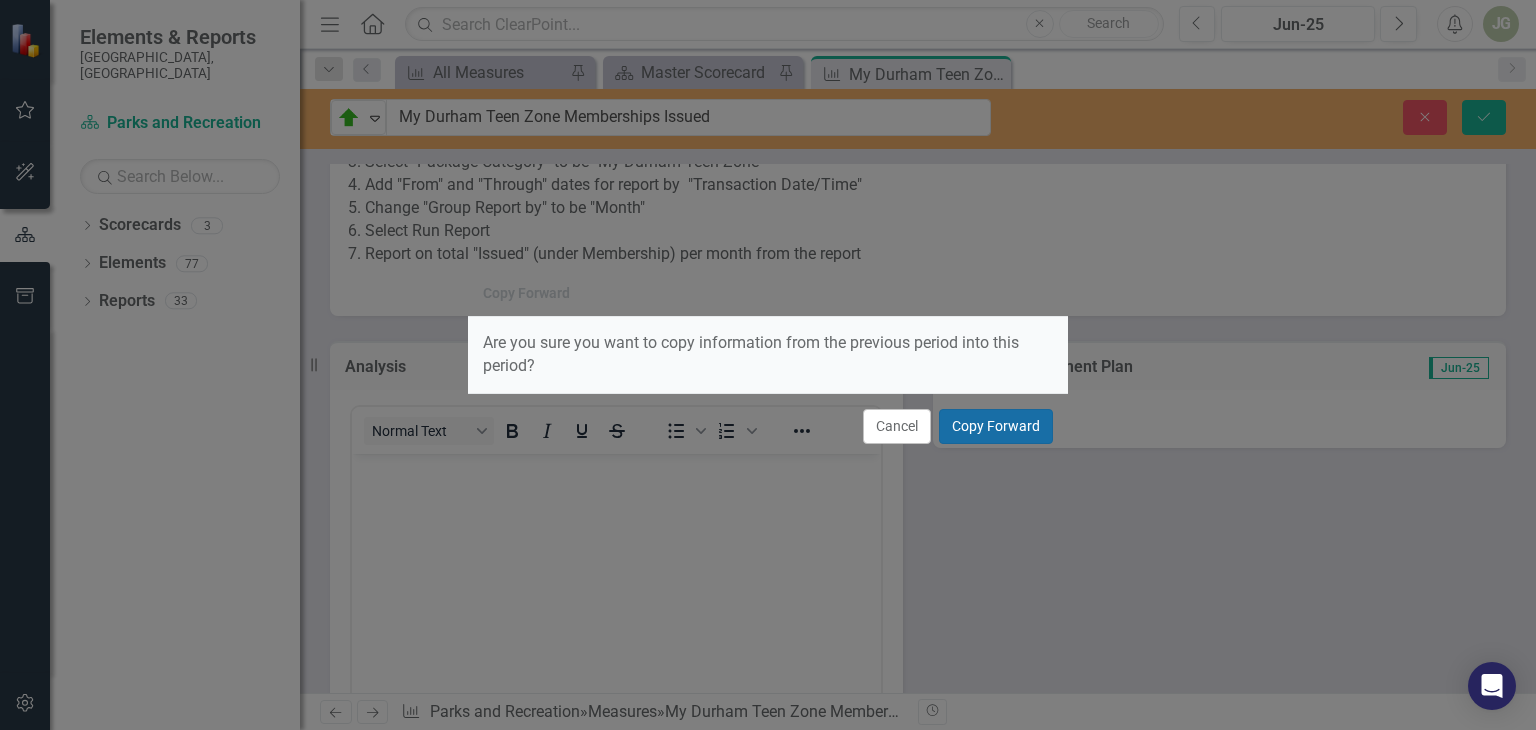 click on "Copy Forward" at bounding box center (996, 426) 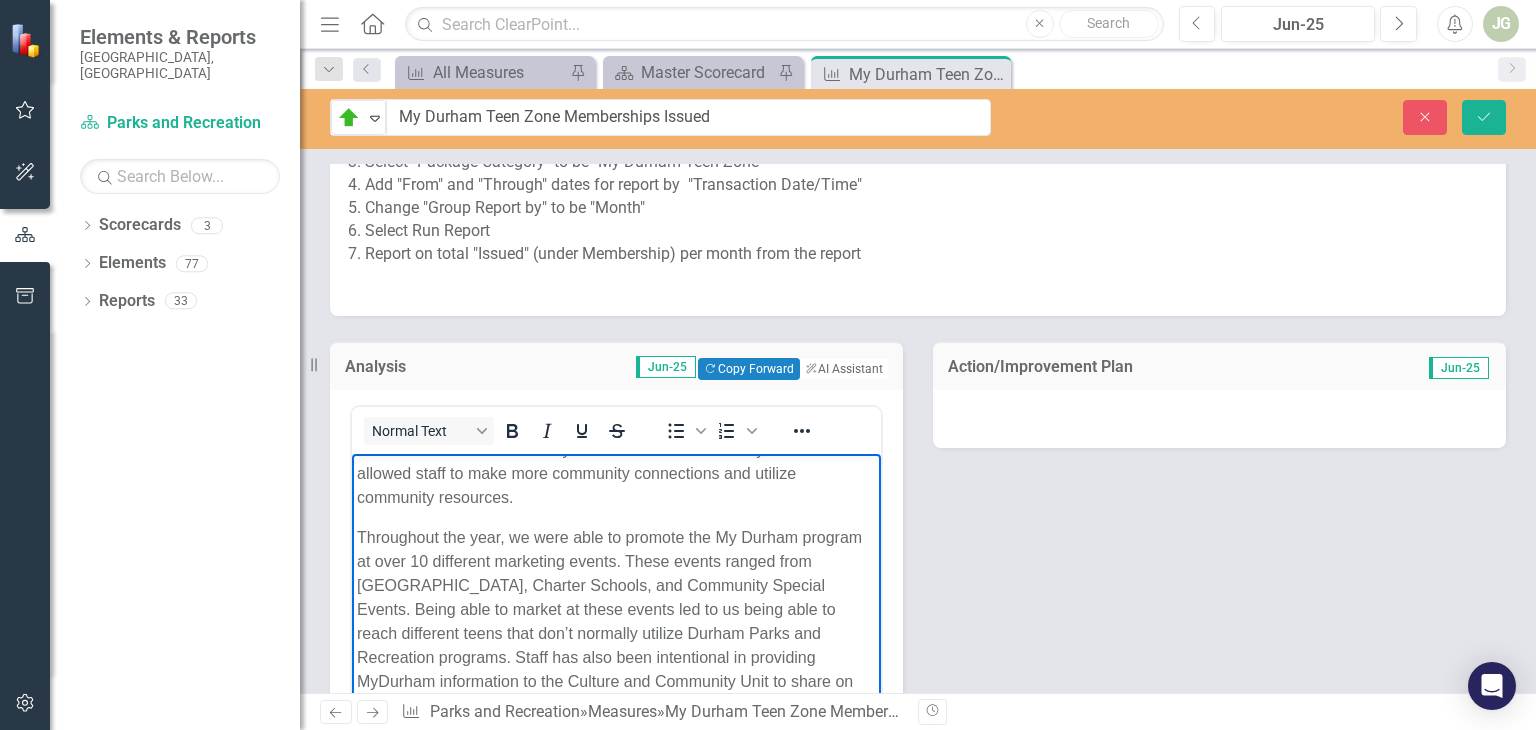 scroll, scrollTop: 308, scrollLeft: 0, axis: vertical 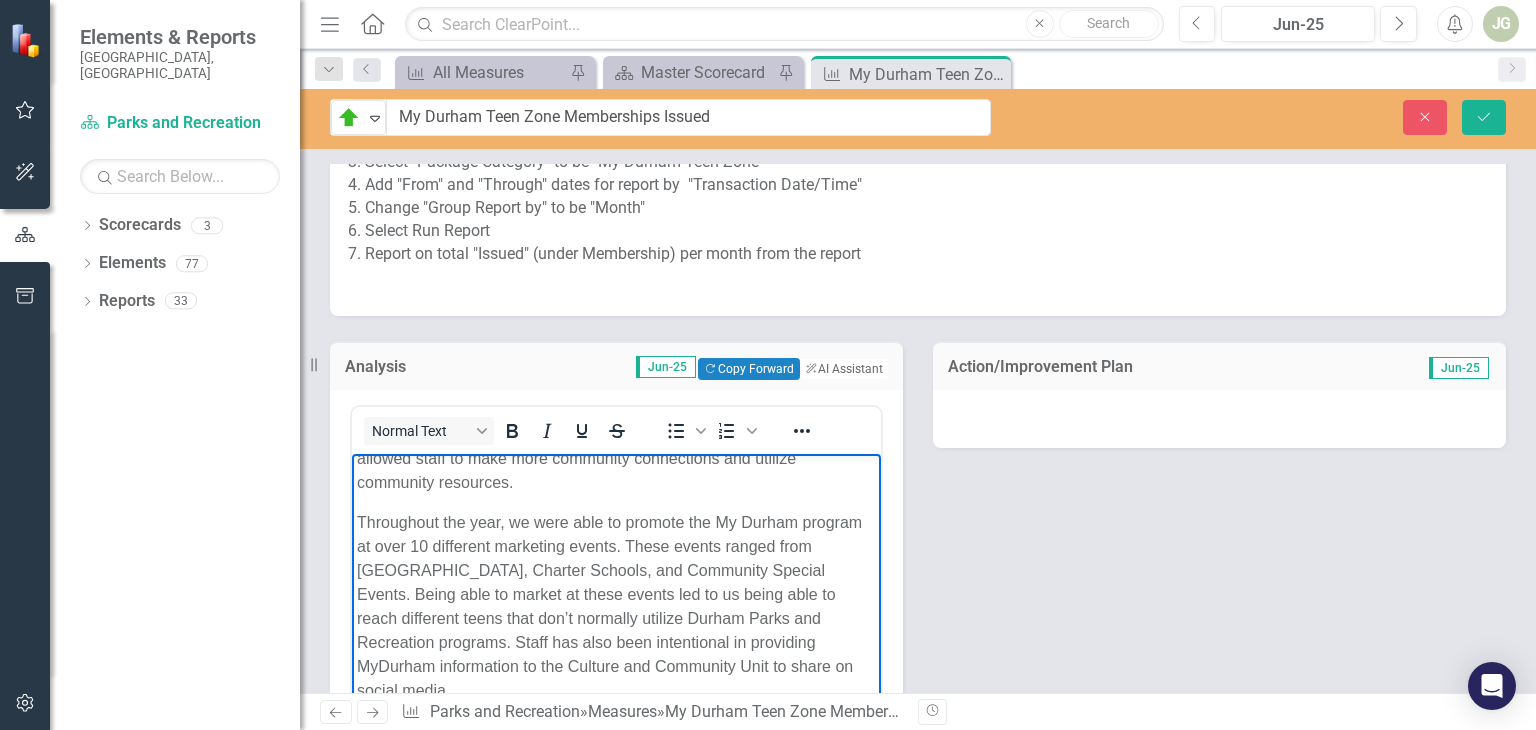 drag, startPoint x: 863, startPoint y: 511, endPoint x: 1229, endPoint y: 1140, distance: 727.73413 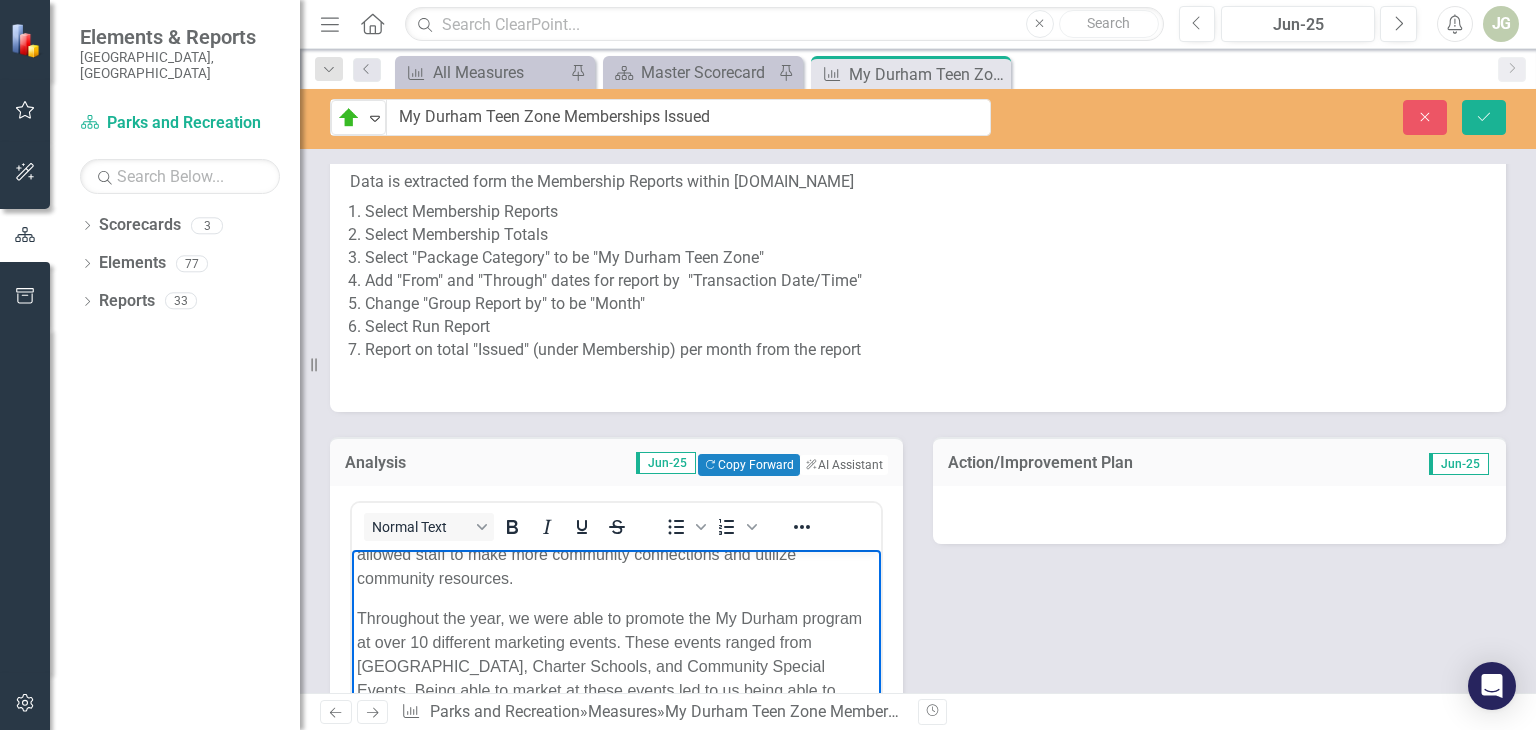 scroll, scrollTop: 316, scrollLeft: 0, axis: vertical 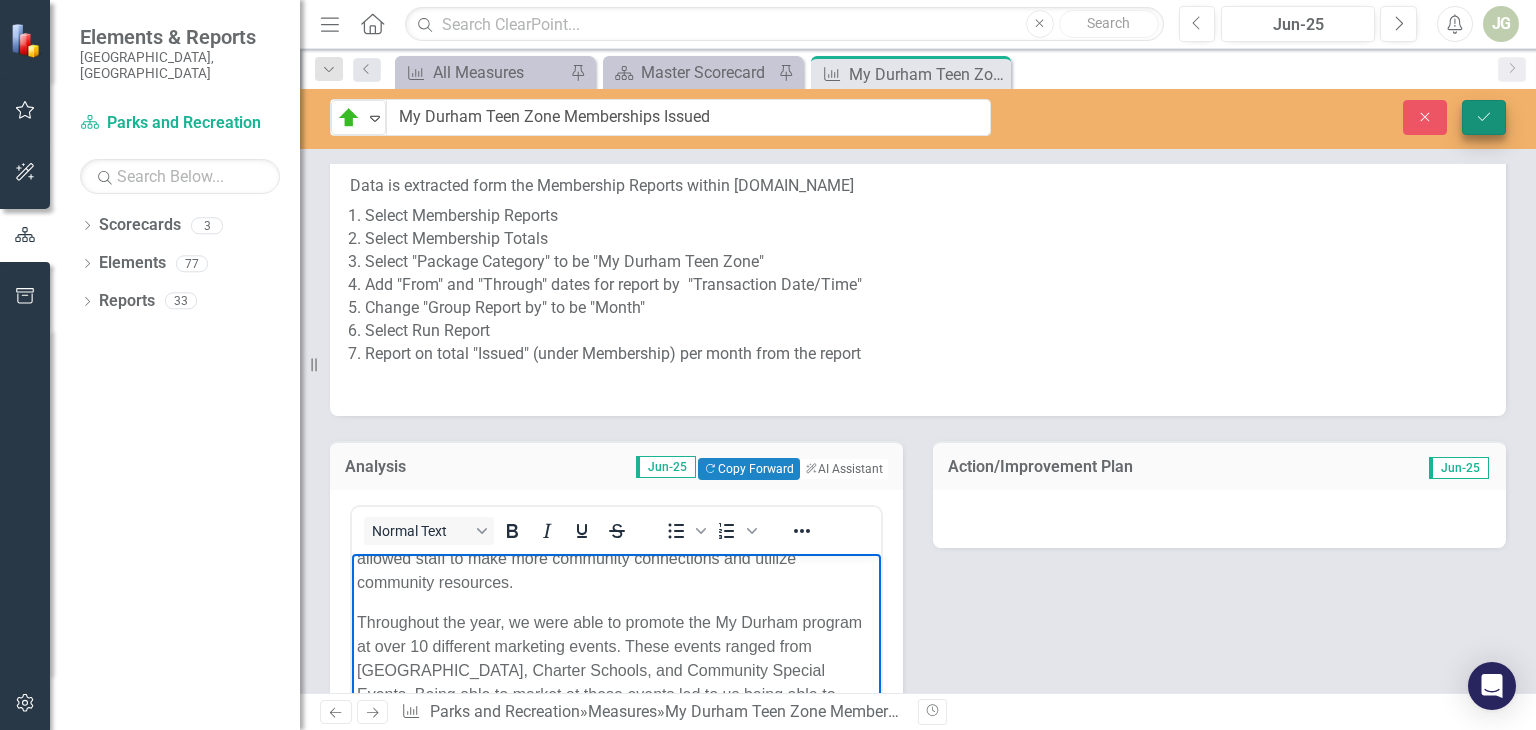click on "Save" 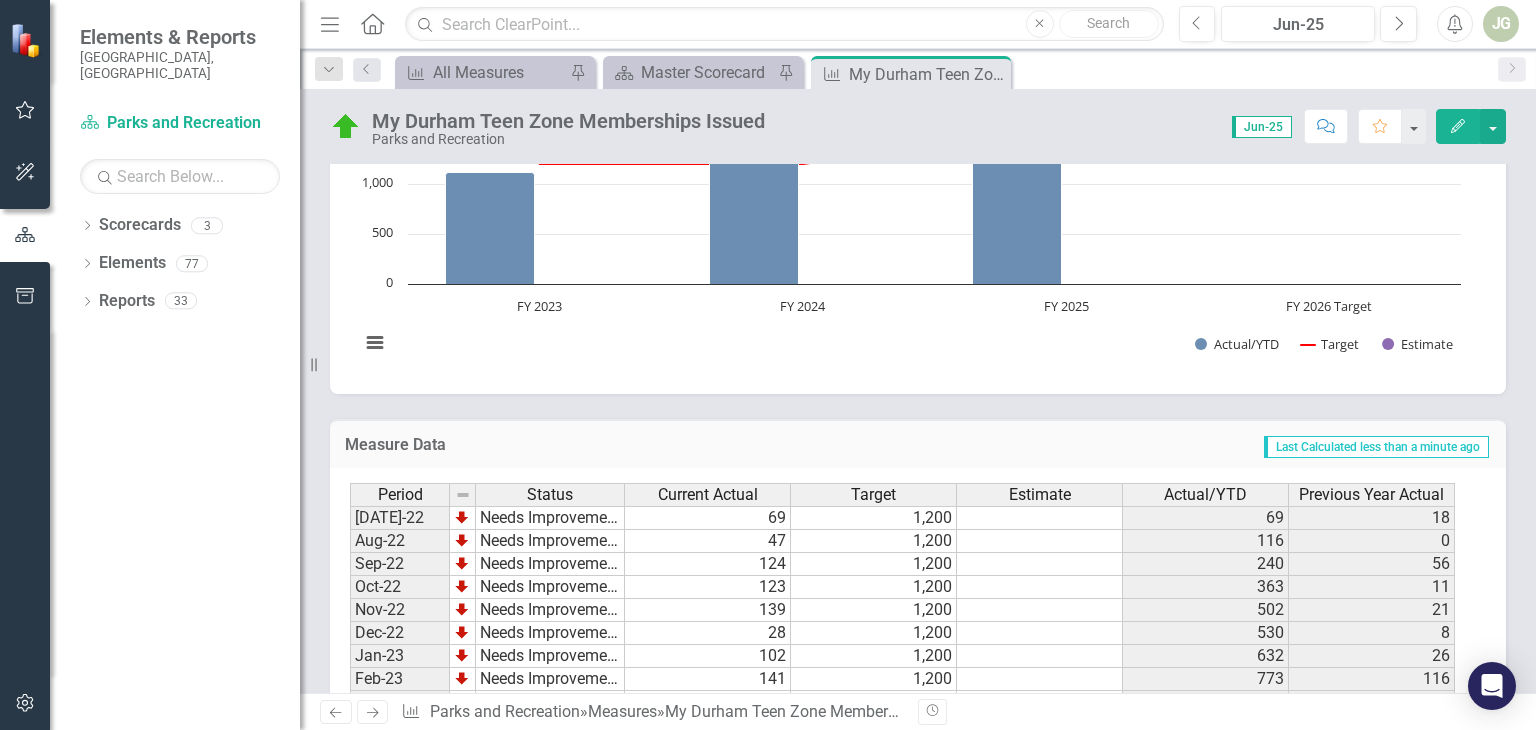scroll, scrollTop: 1536, scrollLeft: 0, axis: vertical 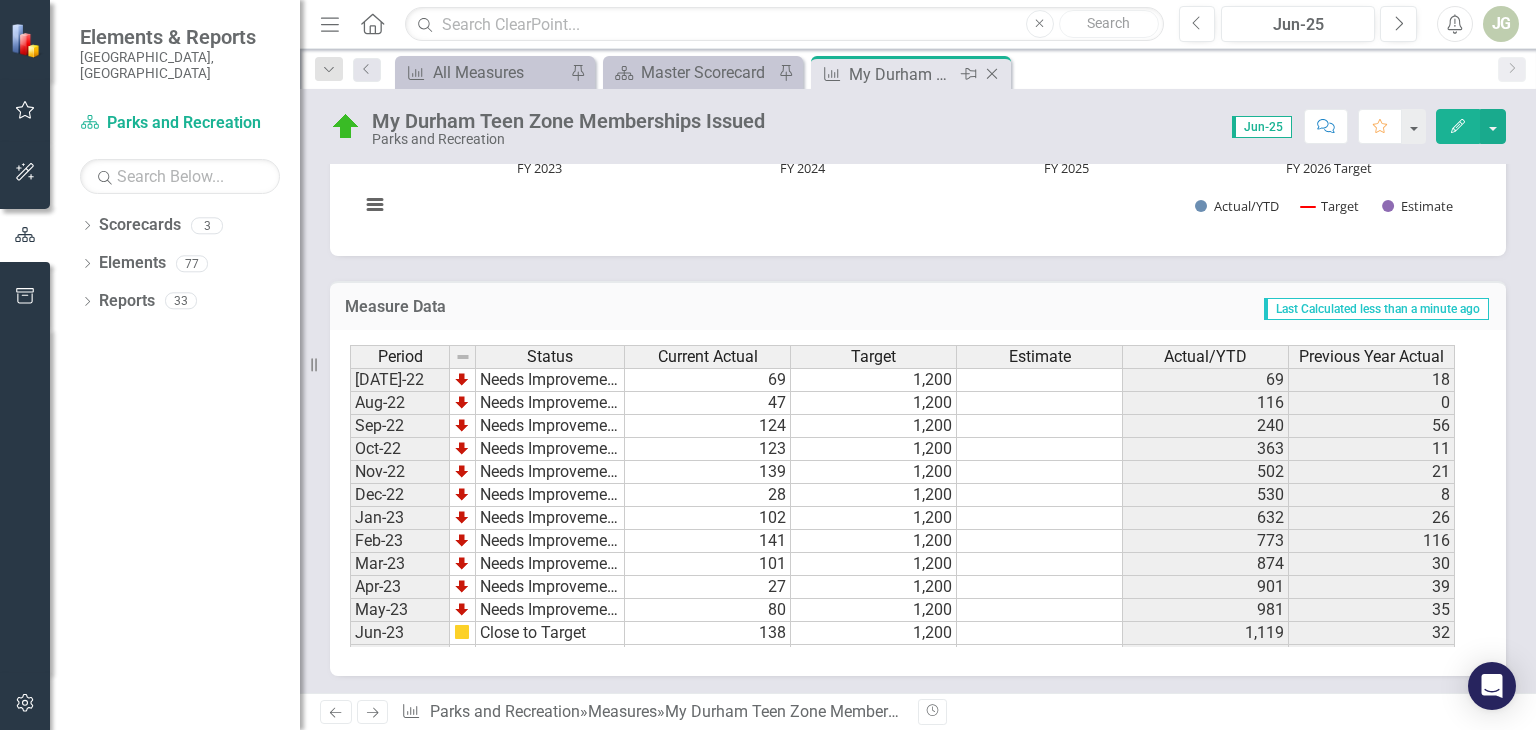 click on "Close" 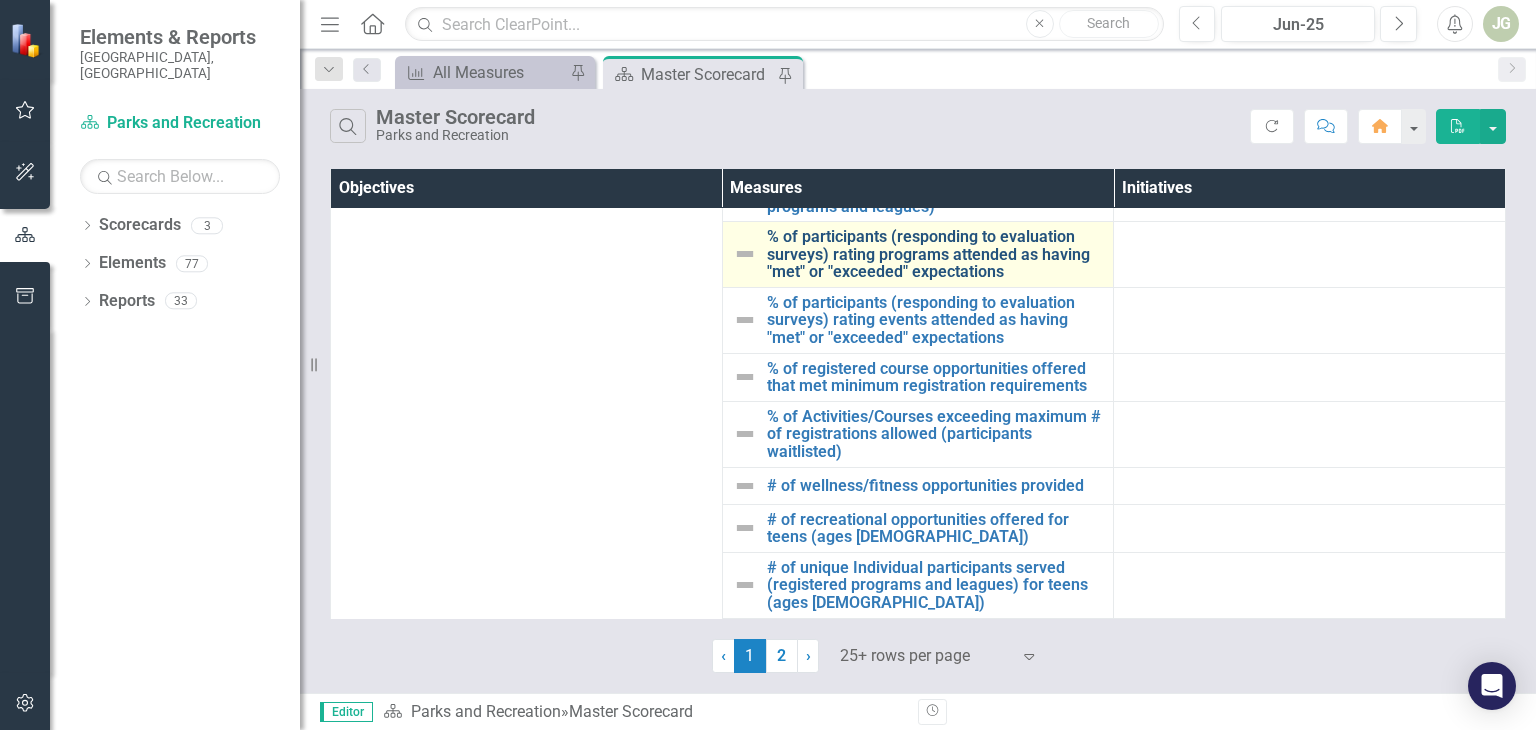 scroll, scrollTop: 1700, scrollLeft: 0, axis: vertical 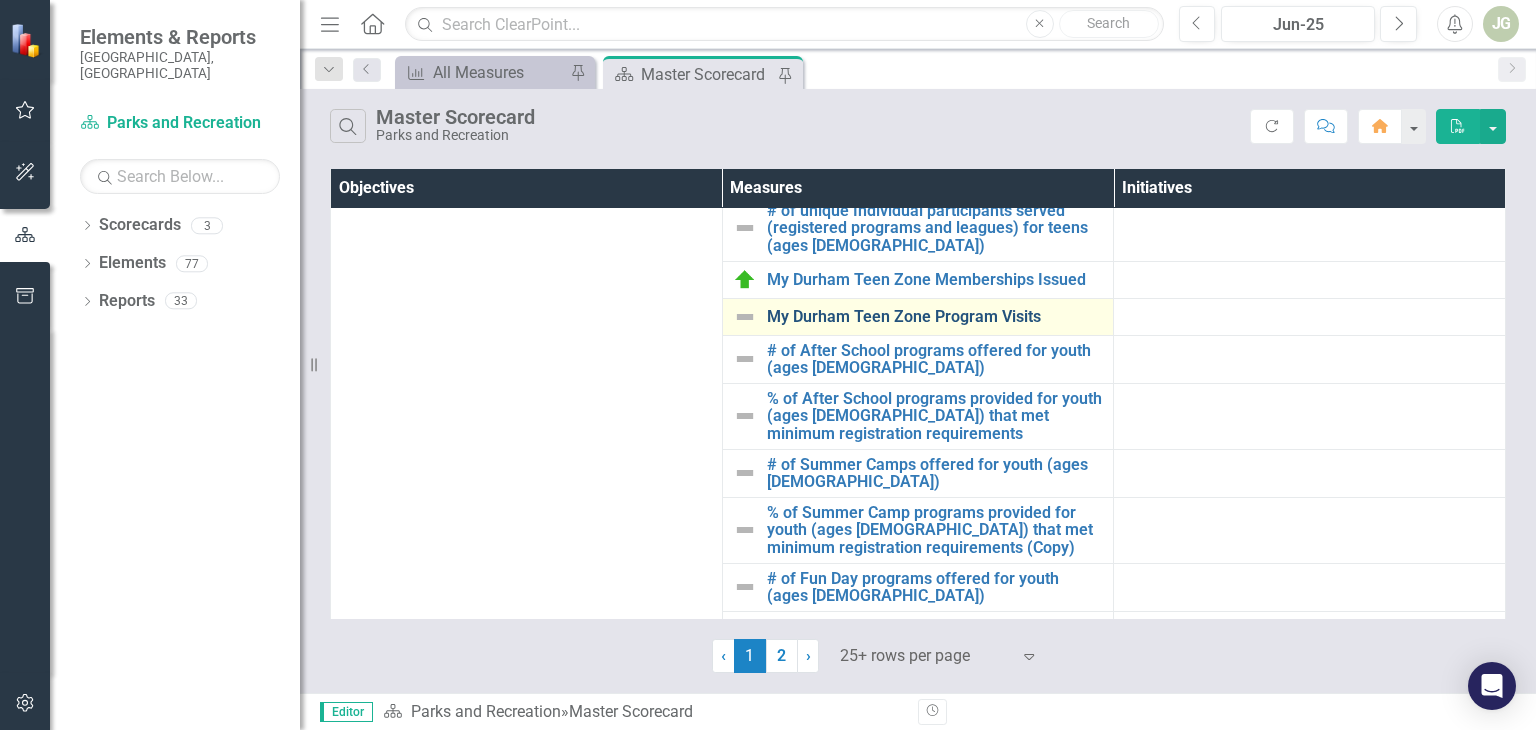 click on "My Durham Teen Zone Program Visits" at bounding box center [935, 317] 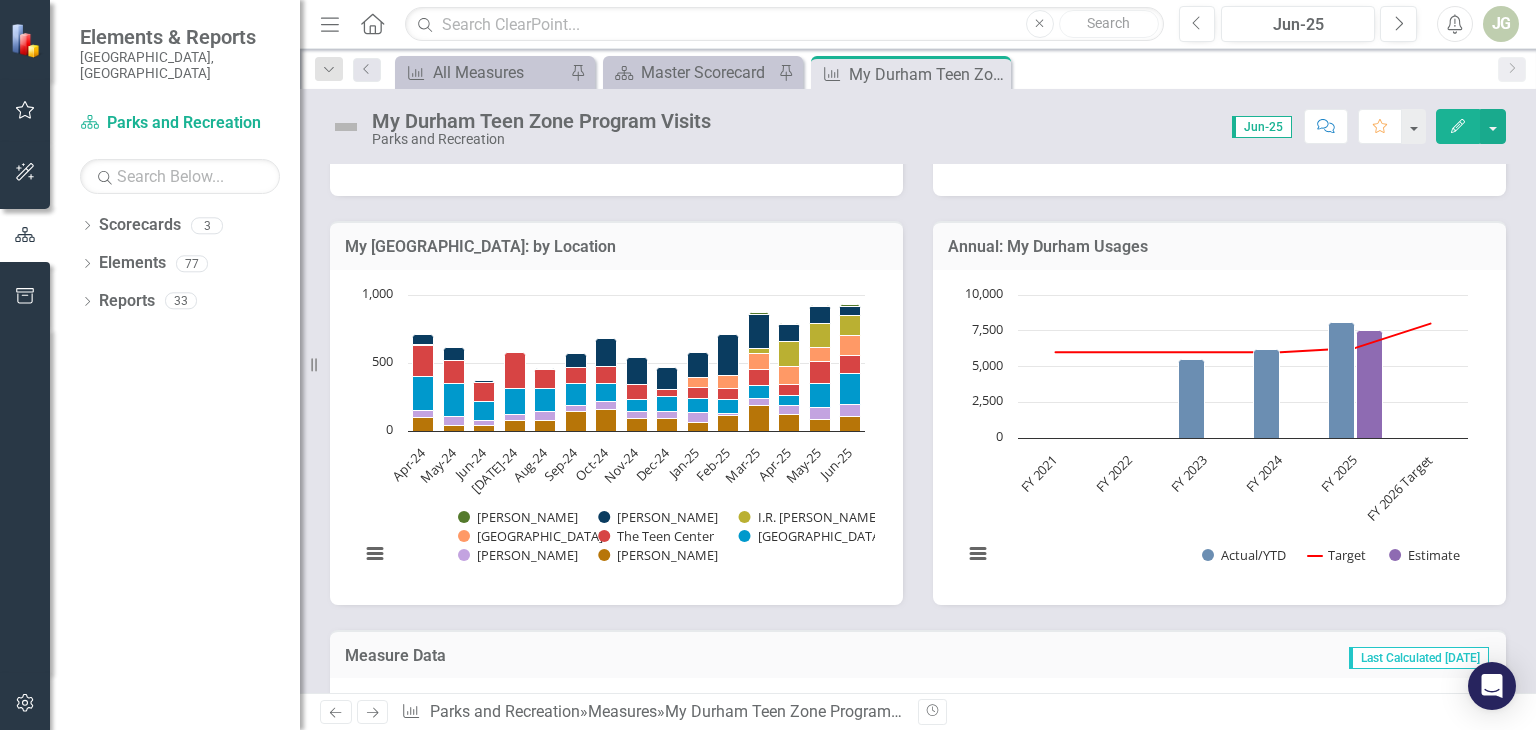 scroll, scrollTop: 1488, scrollLeft: 0, axis: vertical 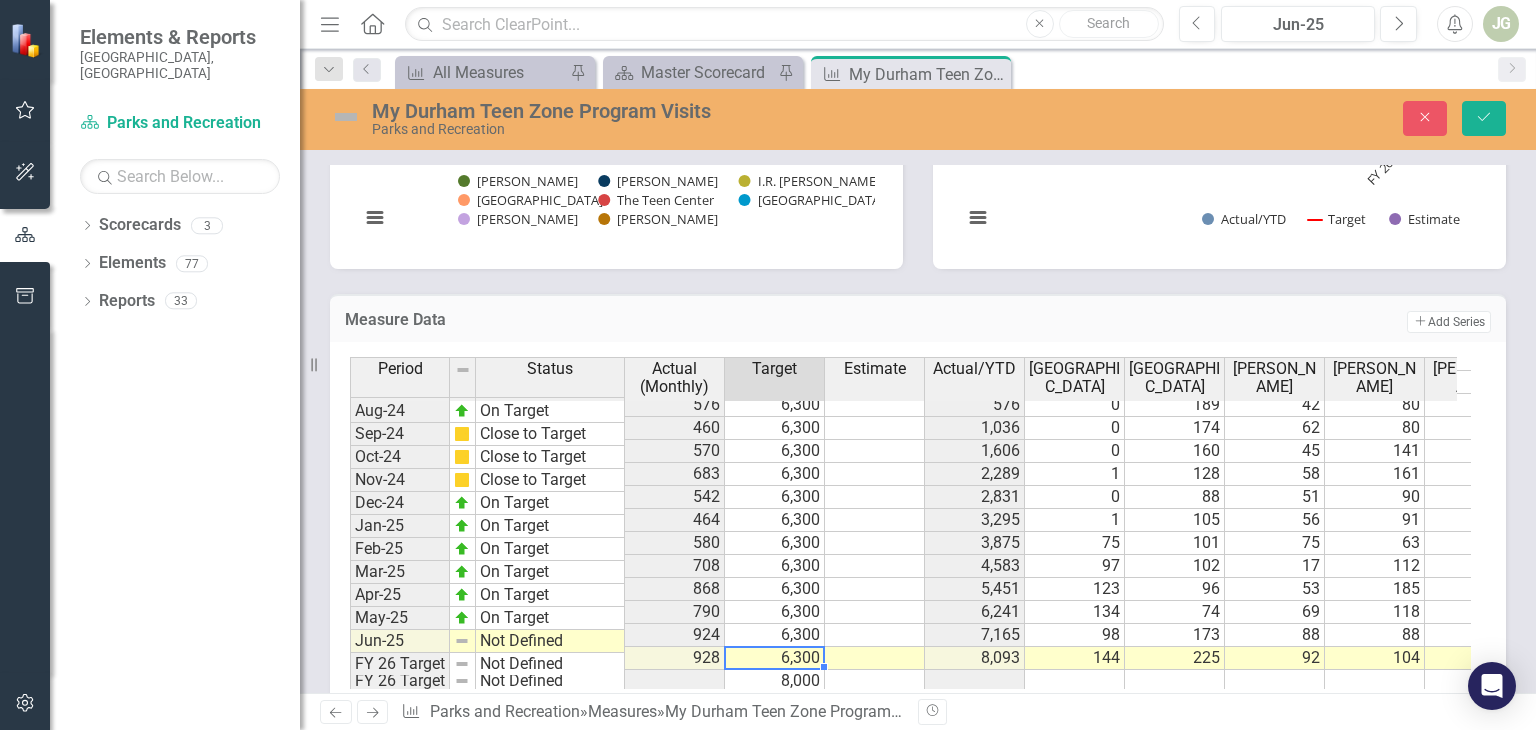 click on "8,000" at bounding box center [775, 681] 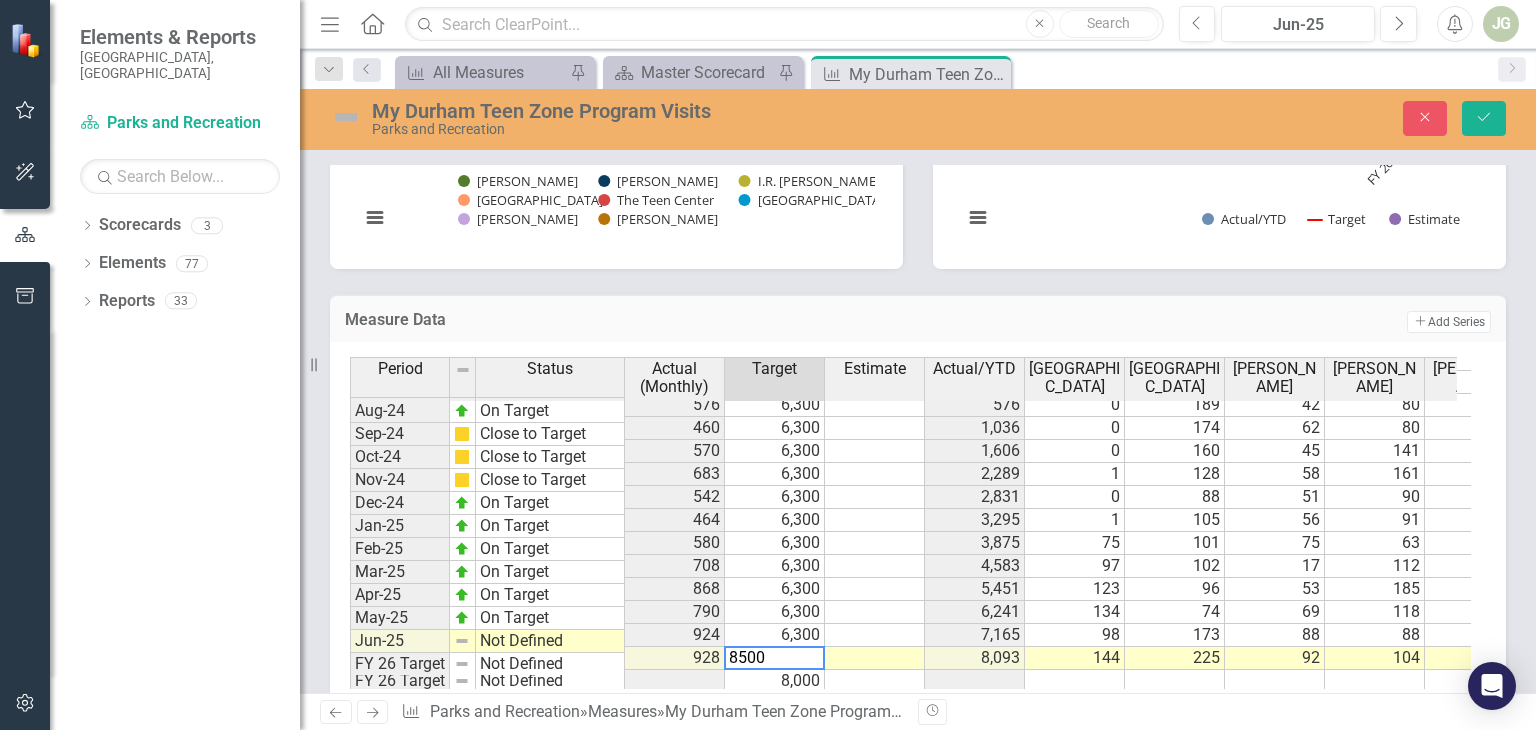 click on "Period Status Actual (Monthly) Target Estimate Actual/YTD [GEOGRAPHIC_DATA] [GEOGRAPHIC_DATA] [PERSON_NAME] [PERSON_NAME][GEOGRAPHIC_DATA] The Teen Center [PERSON_NAME] I.R. [PERSON_NAME] [DATE]-23 Needs Improvement 141 6,000 141 0 0 37 0 7 97 0 0 Aug-23 Needs Improvement 183 6,000 324 0 7 50 34 2 90 0 0 Sep-23 Needs Improvement 327 6,000 651 0 28 42 74 98 85 0 0 Oct-23 Needs Improvement 618 6,000 1,269 0 61 21 126 198 212 0 0 Nov-23 Needs Improvement 619 6,000 1,888 0 45 15 65 262 232 0 0 Dec-23 Needs Improvement 680 6,000 2,568 0 103 85 60 216 216 0 0 Jan-24 Needs Improvement 753 6,000 3,321 0 177 80 77 233 186 0 0 Feb-24 Close to Target 688 6,000 4,009 0 230 32 81 157 188 0 0 Mar-24 Close to Target 521 6,000 4,530 0 207 22 51 115 126 0 0 Apr-24 Close to Target 706 6,000 5,236 2 251 55 96 72 230 0 0 May-24 On Target 616 6,000 5,852 1 240 67 40 96 172 0 0 Jun-24 On Target 368 6,000 6,220 0 145 34 40 14 135 0 0 [DATE]-24 On Target 576 6,300 576 0 189 42 80 0 265 0 0 Aug-24 On Target 460 6,300 1,036 0 174 62 80 6 138 0 0 Sep-24 Close to Target 570 6,300 0 0" at bounding box center (350, 375) 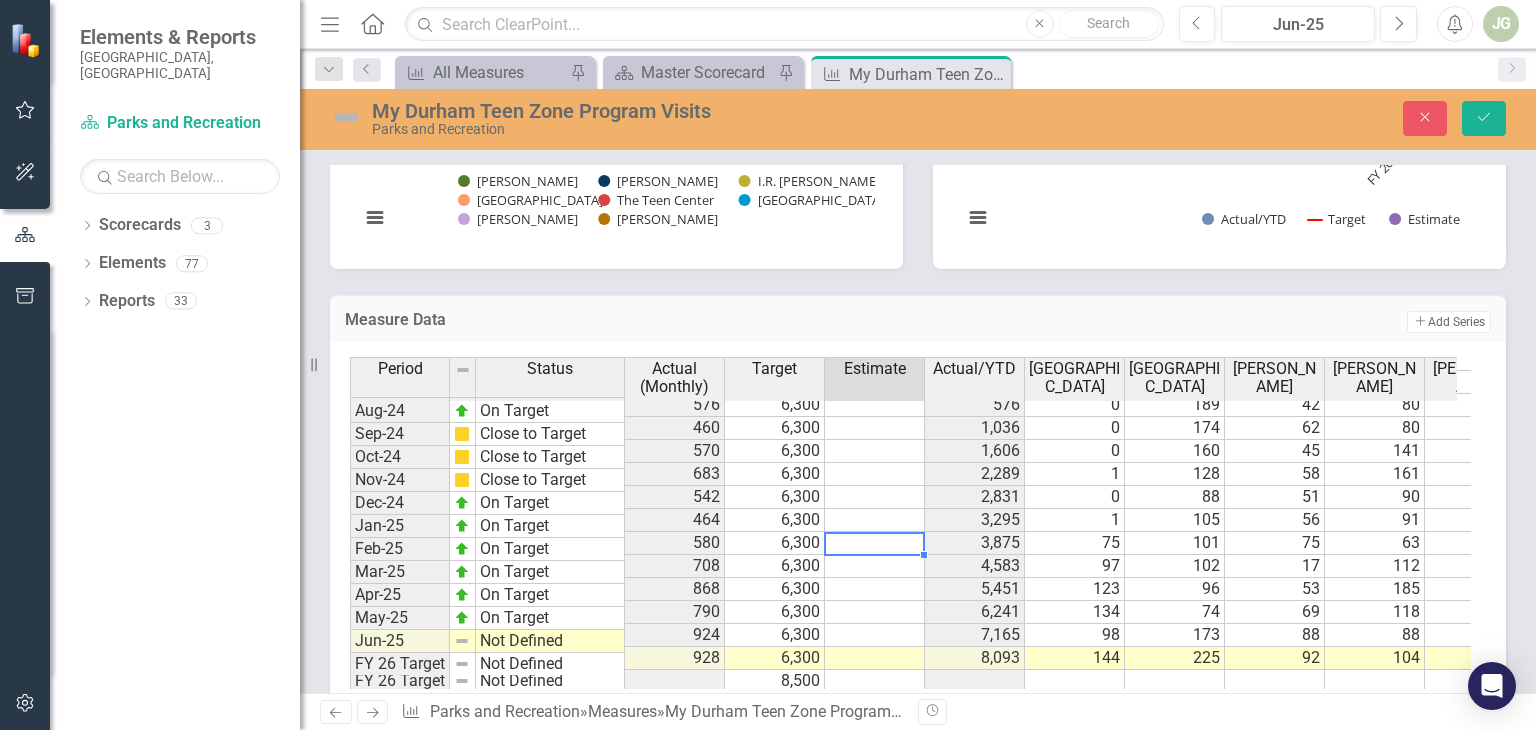 scroll, scrollTop: 232, scrollLeft: 0, axis: vertical 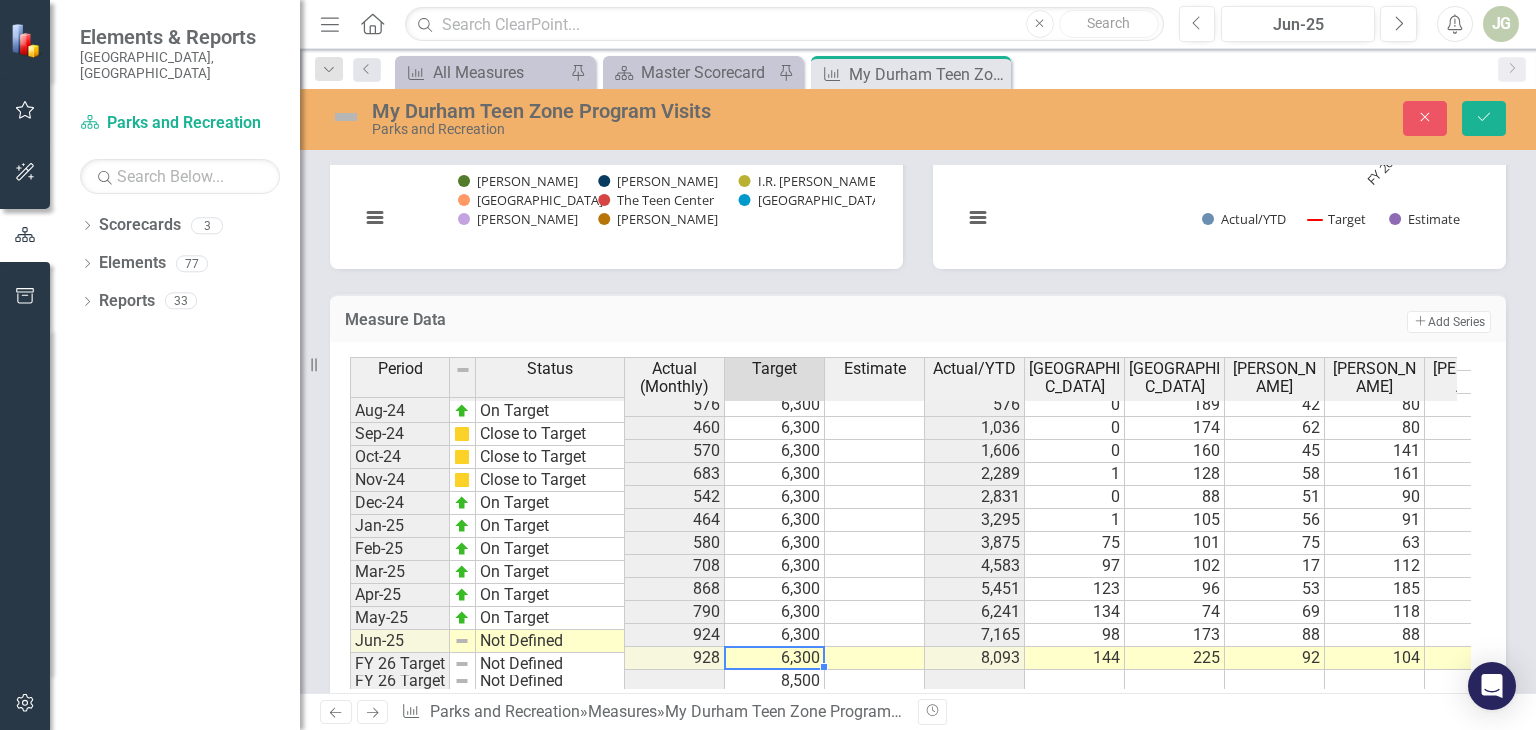 click on "8,500" at bounding box center [775, 681] 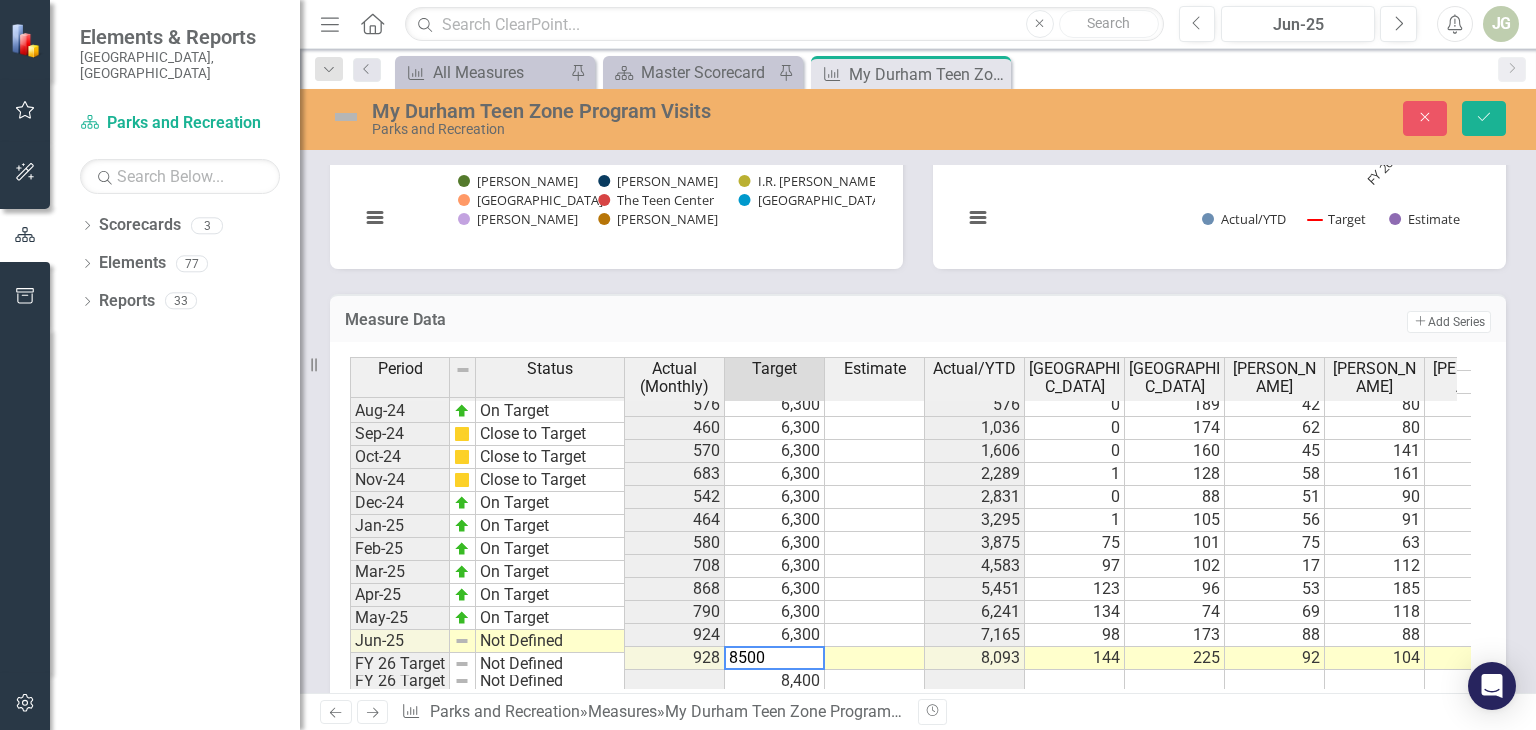 type on "8500" 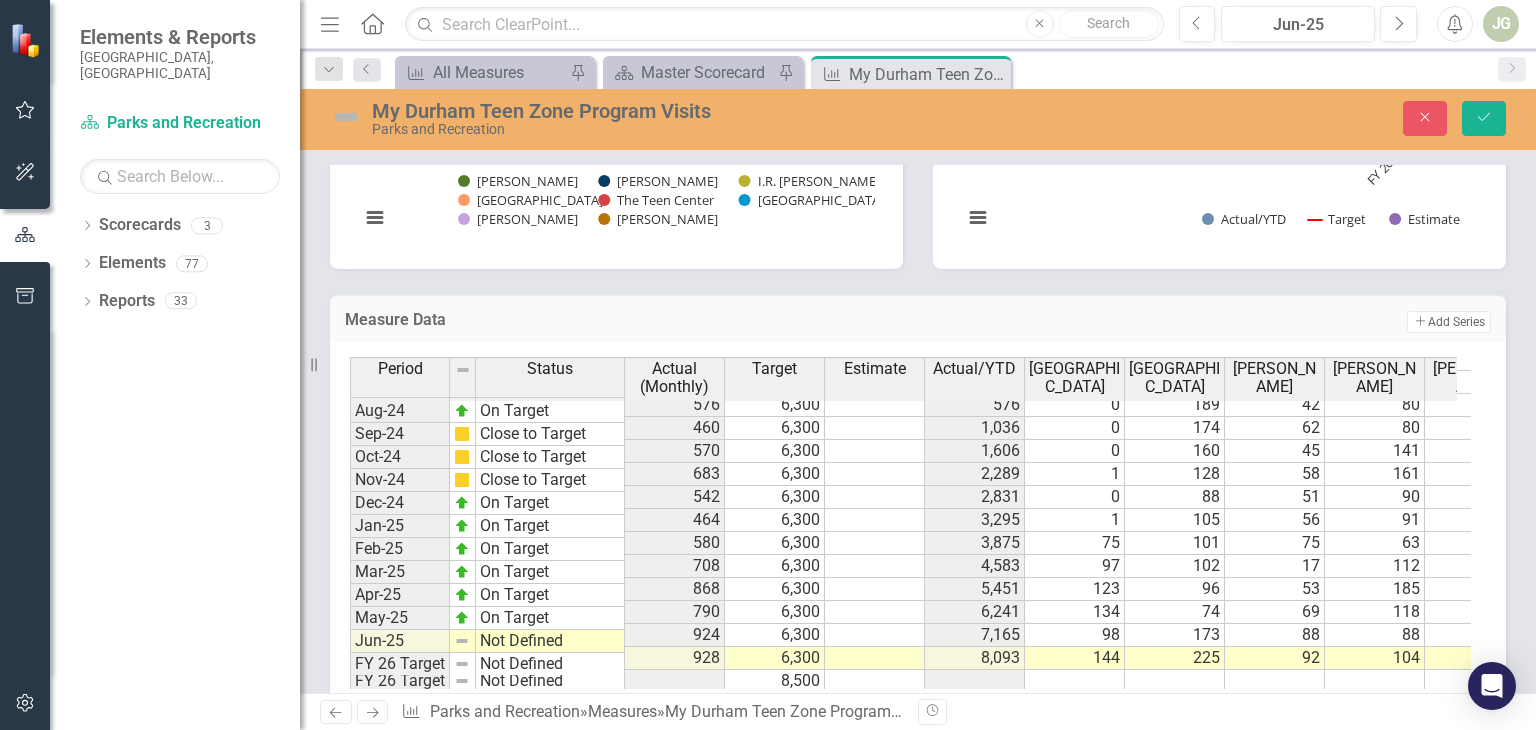 click at bounding box center [346, 117] 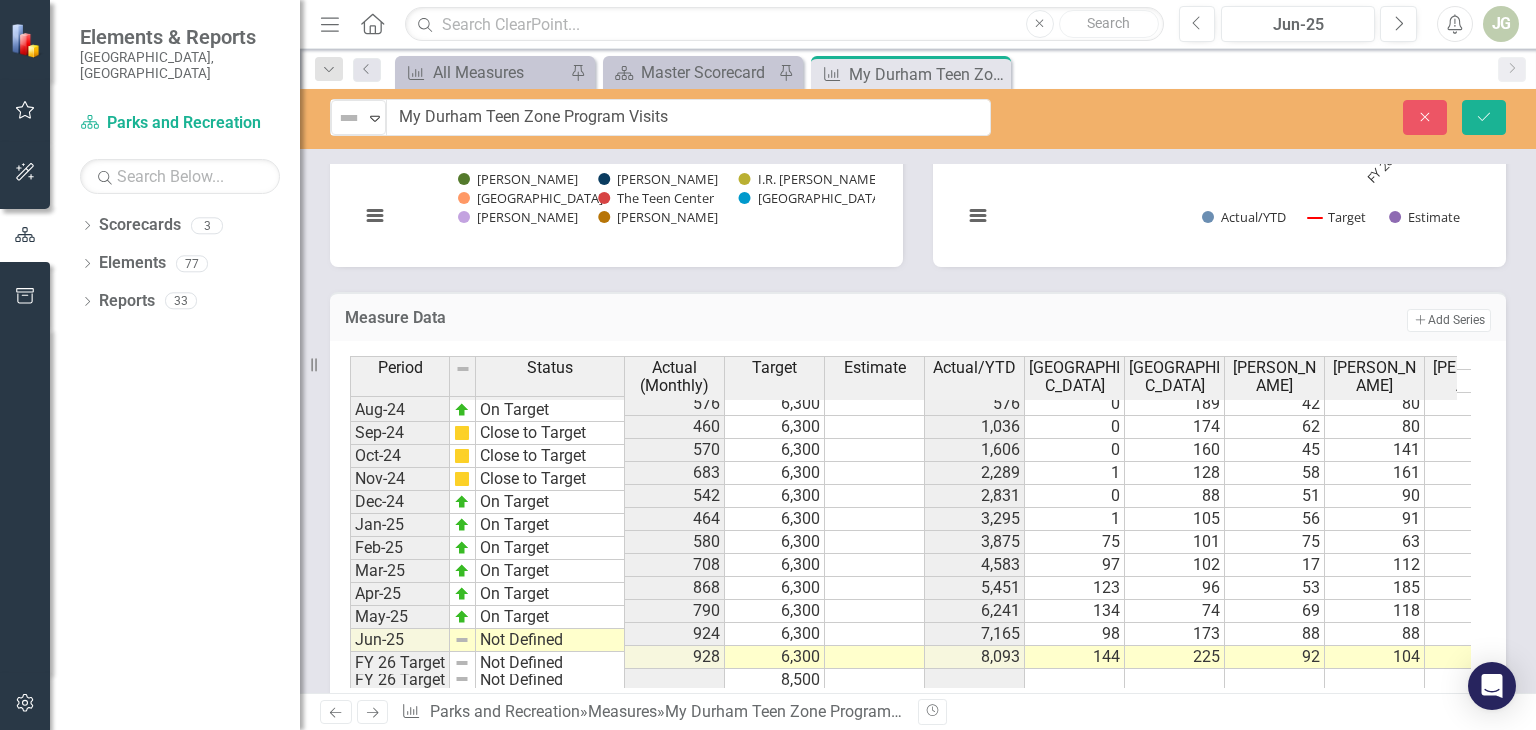 click at bounding box center (349, 118) 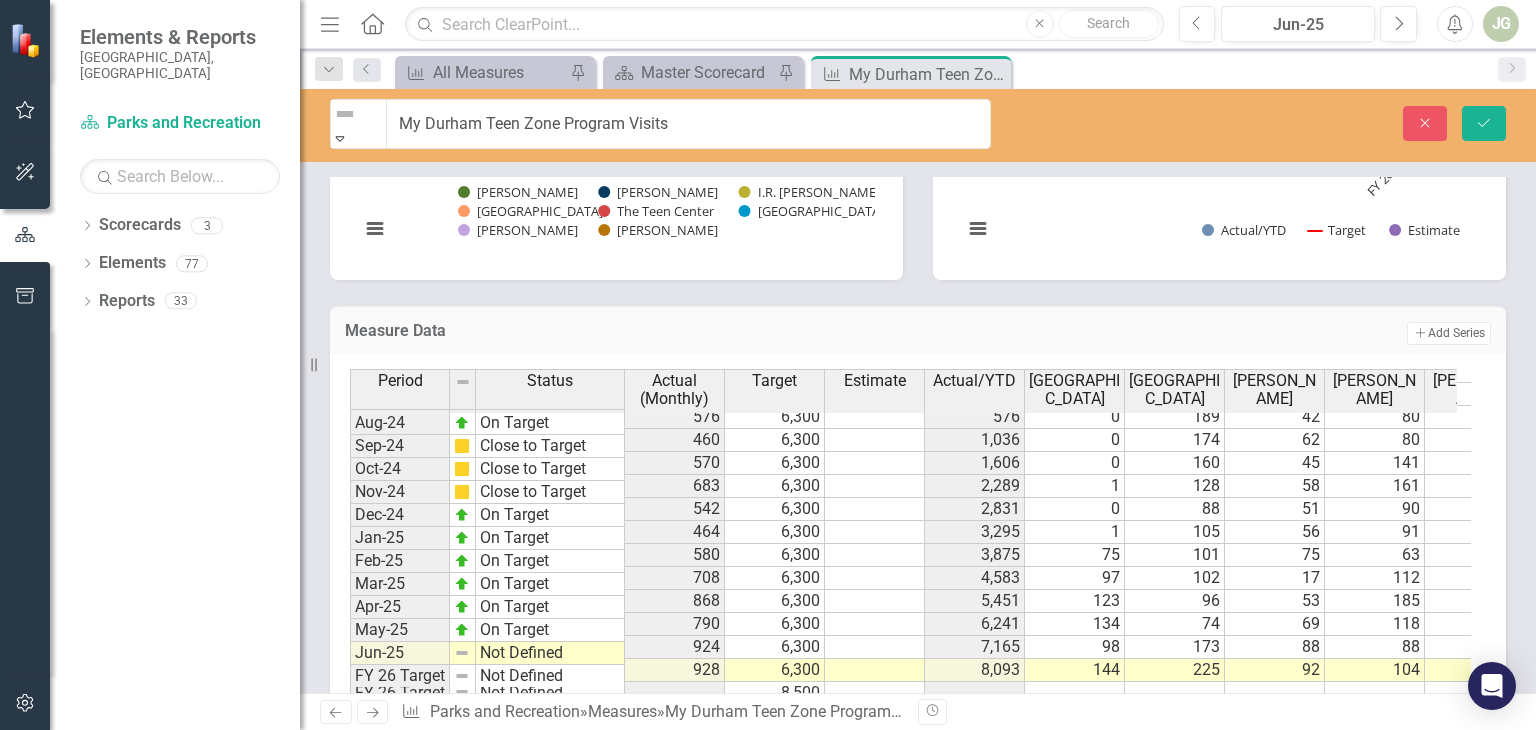 click at bounding box center [12, 766] 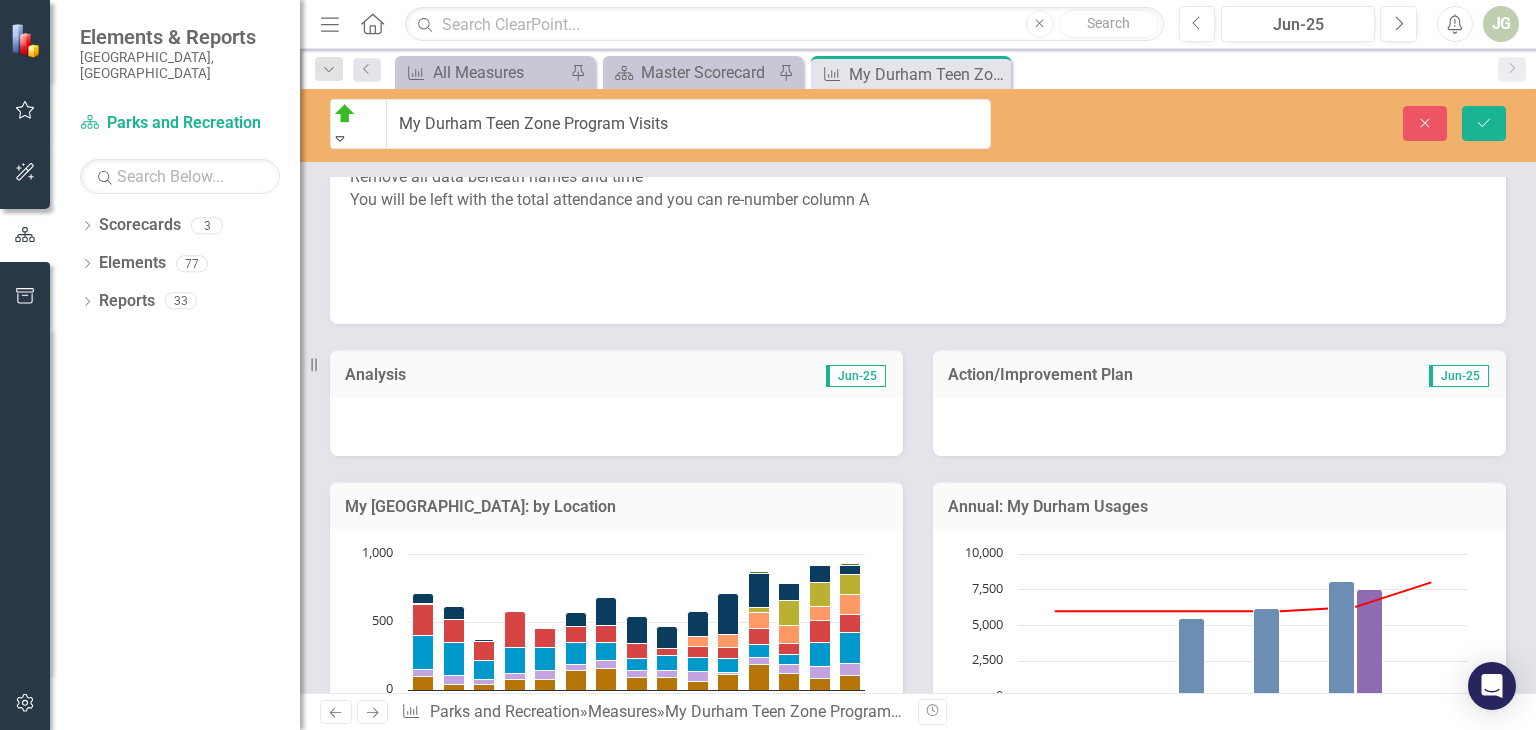 scroll, scrollTop: 889, scrollLeft: 0, axis: vertical 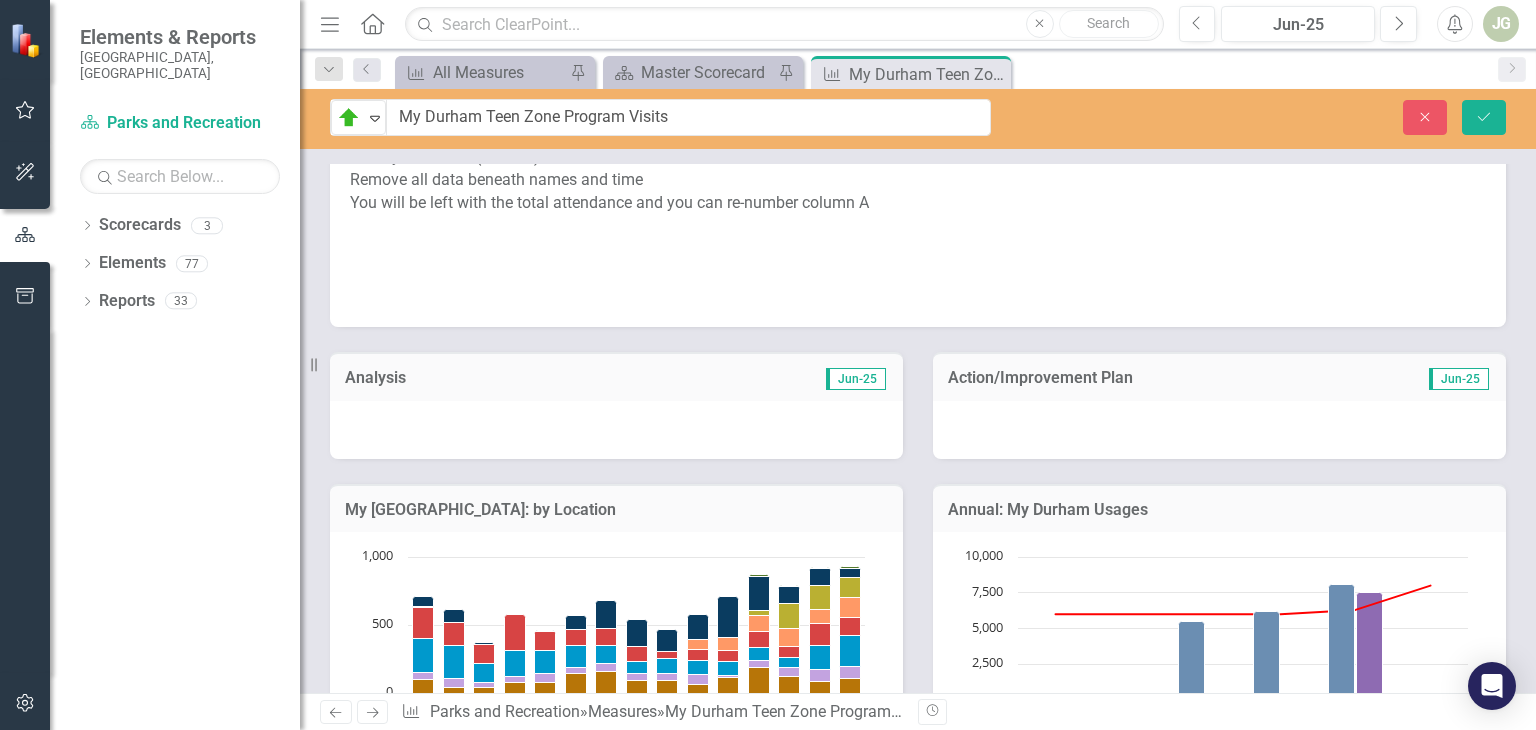click at bounding box center [616, 430] 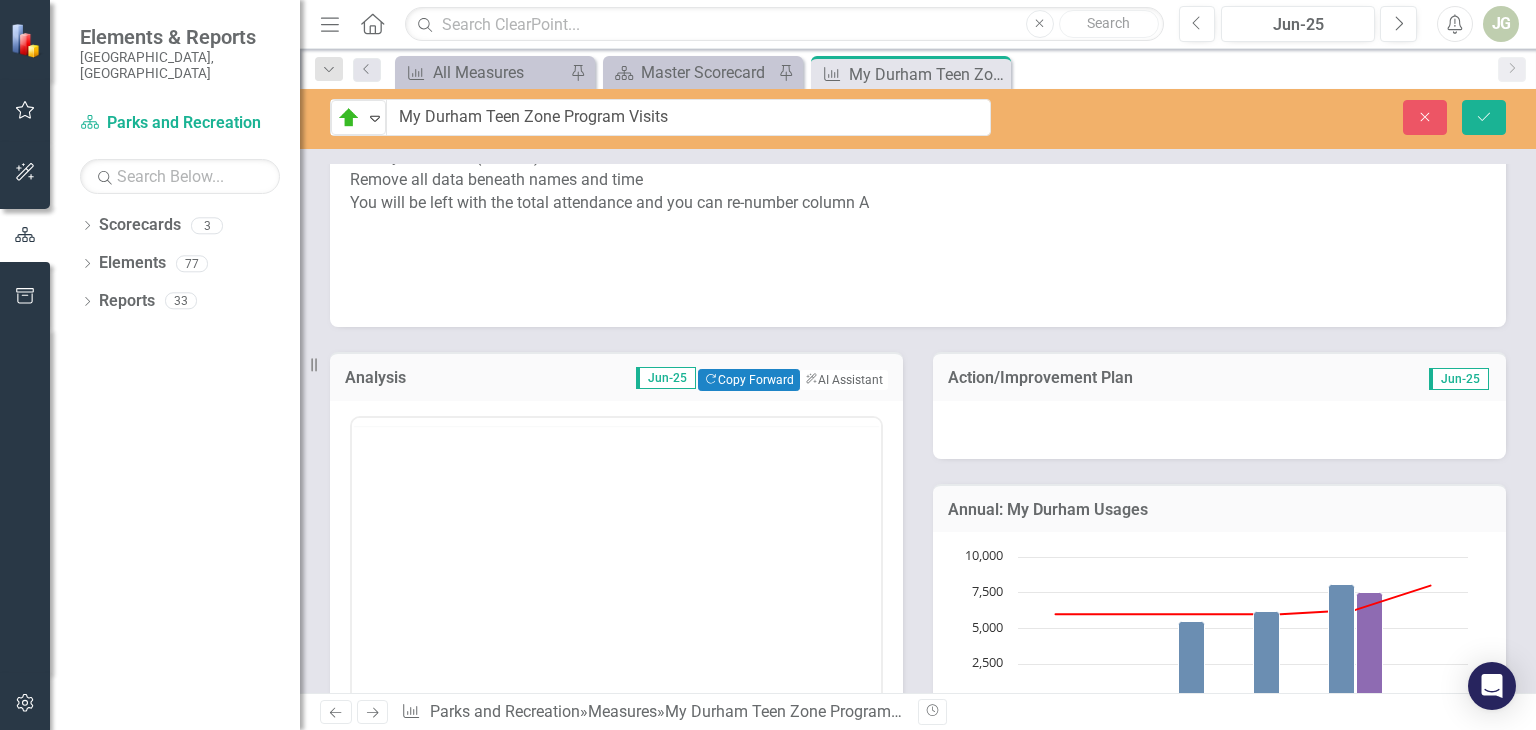 scroll, scrollTop: 0, scrollLeft: 0, axis: both 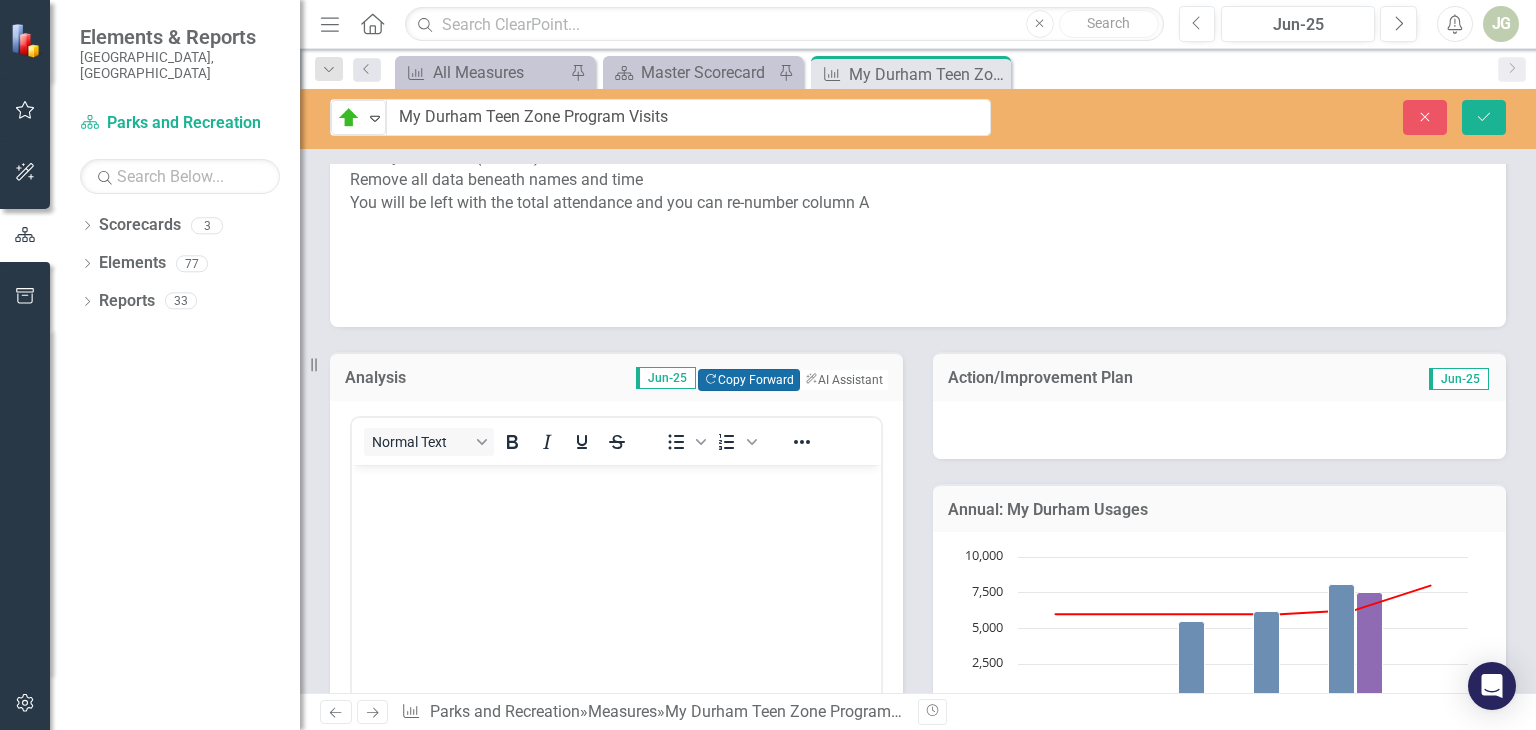 click on "Copy Forward  Copy Forward" at bounding box center [748, 380] 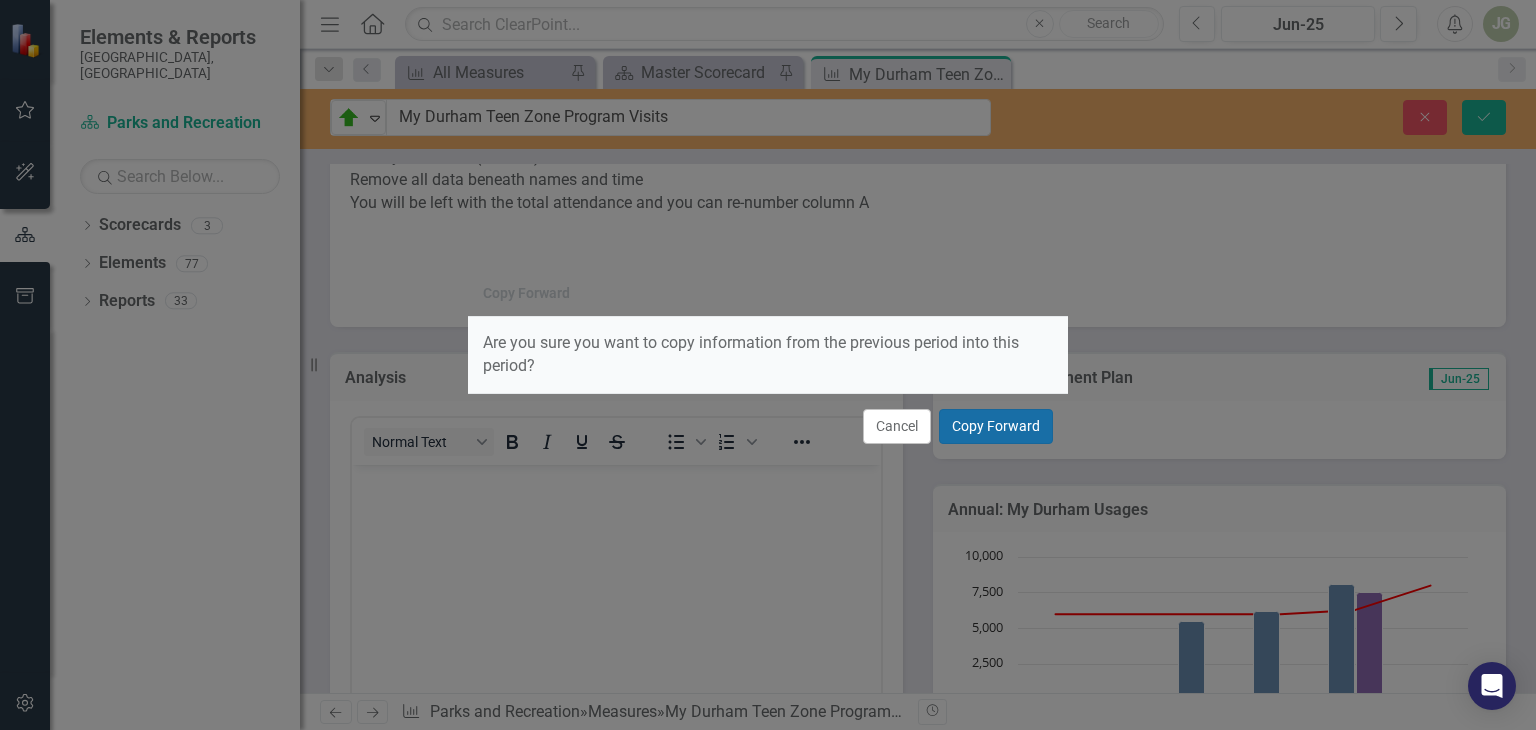 click on "Copy Forward" at bounding box center (996, 426) 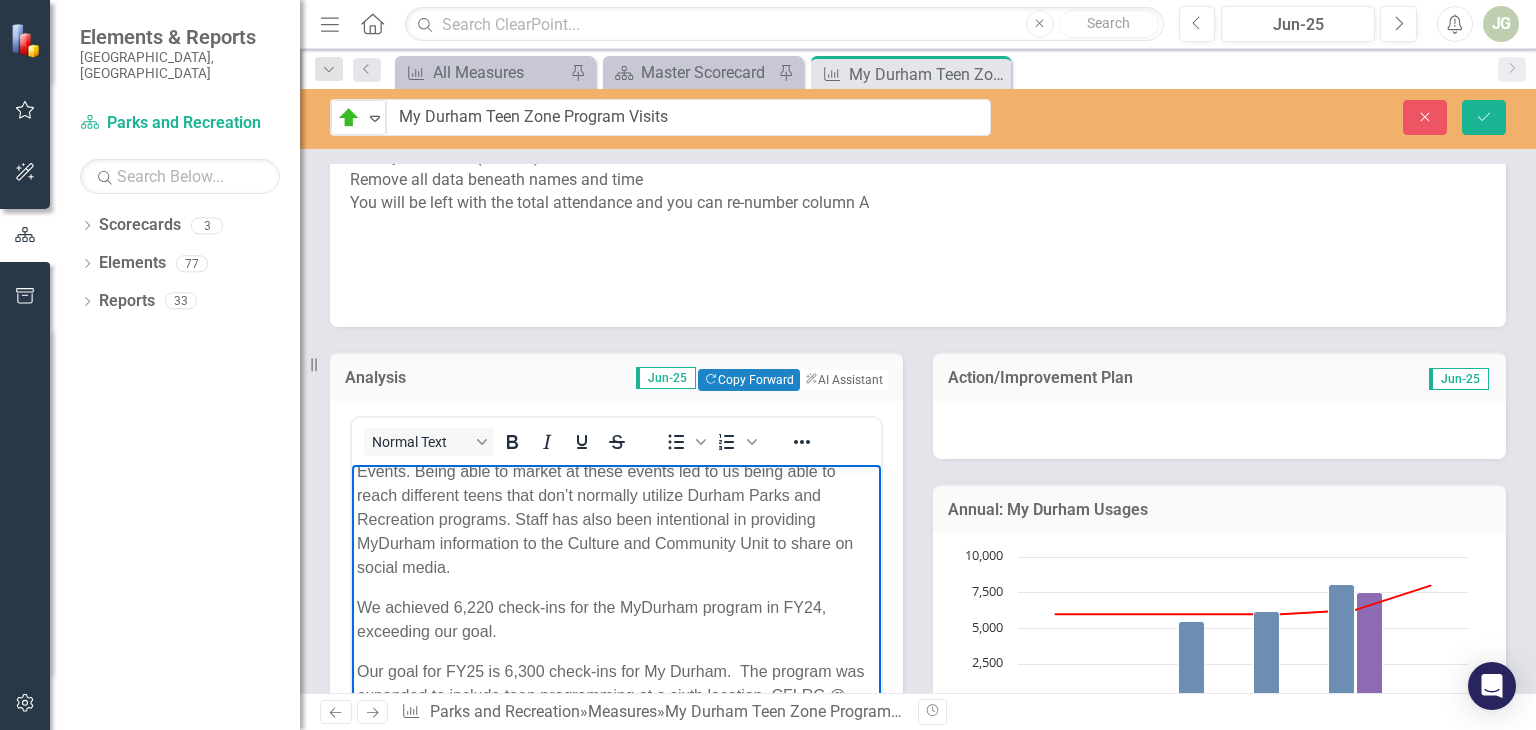 scroll, scrollTop: 372, scrollLeft: 0, axis: vertical 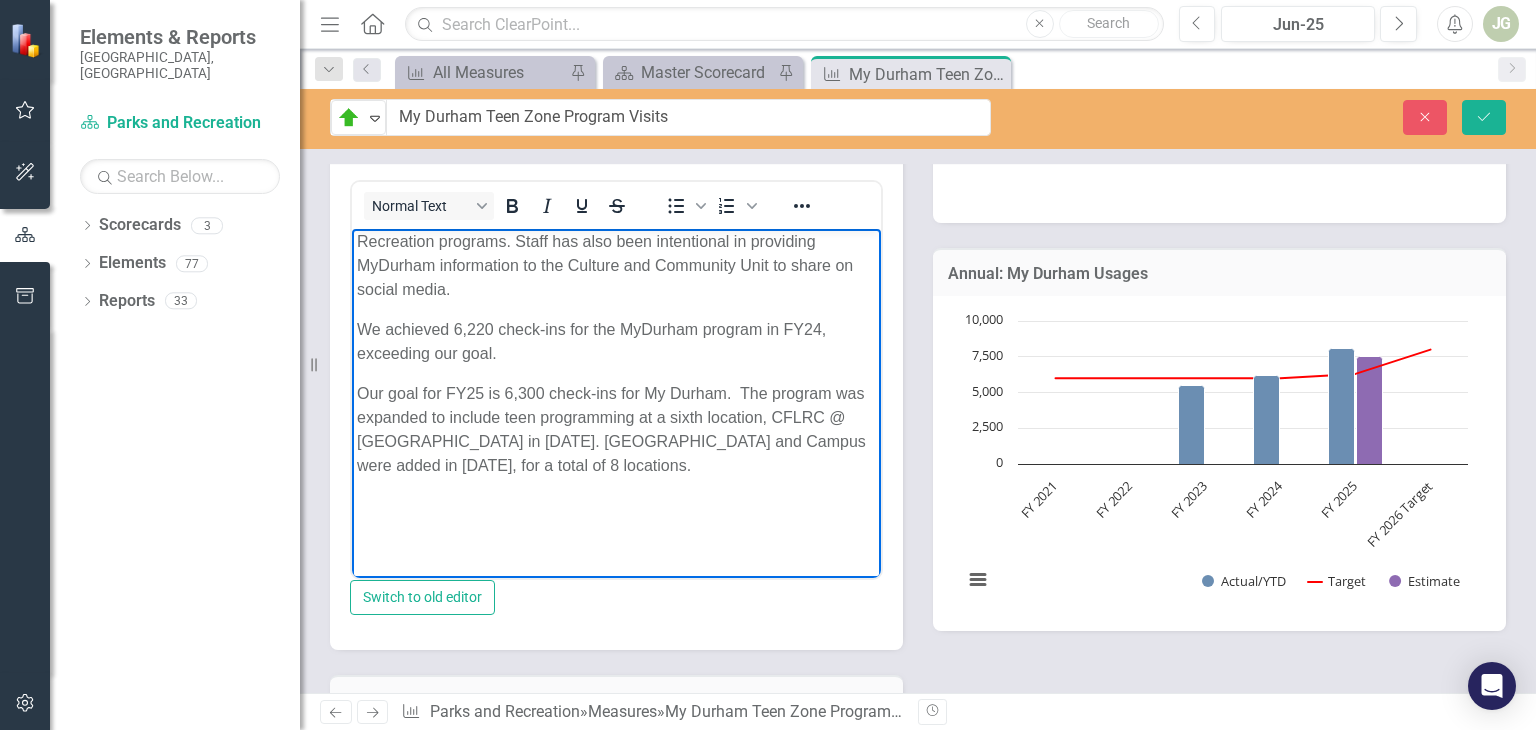 click on "Our goal for FY25 is 6,300 check-ins for My Durham.  The program was expanded to include teen programming at a sixth location, CFLRC @ [GEOGRAPHIC_DATA] in [DATE]. [GEOGRAPHIC_DATA] and Campus were added in [DATE], for a total of 8 locations." at bounding box center (616, 429) 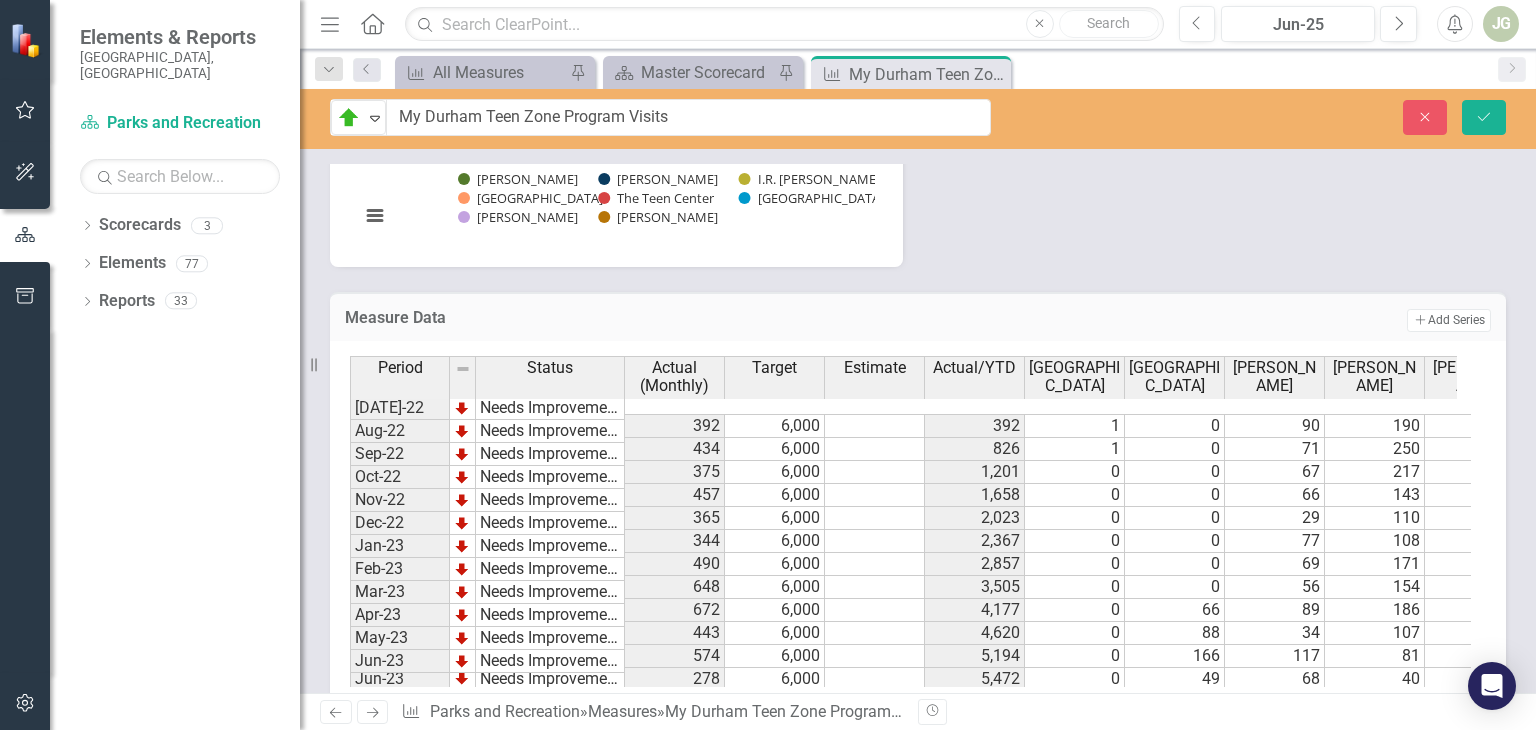 scroll, scrollTop: 1925, scrollLeft: 0, axis: vertical 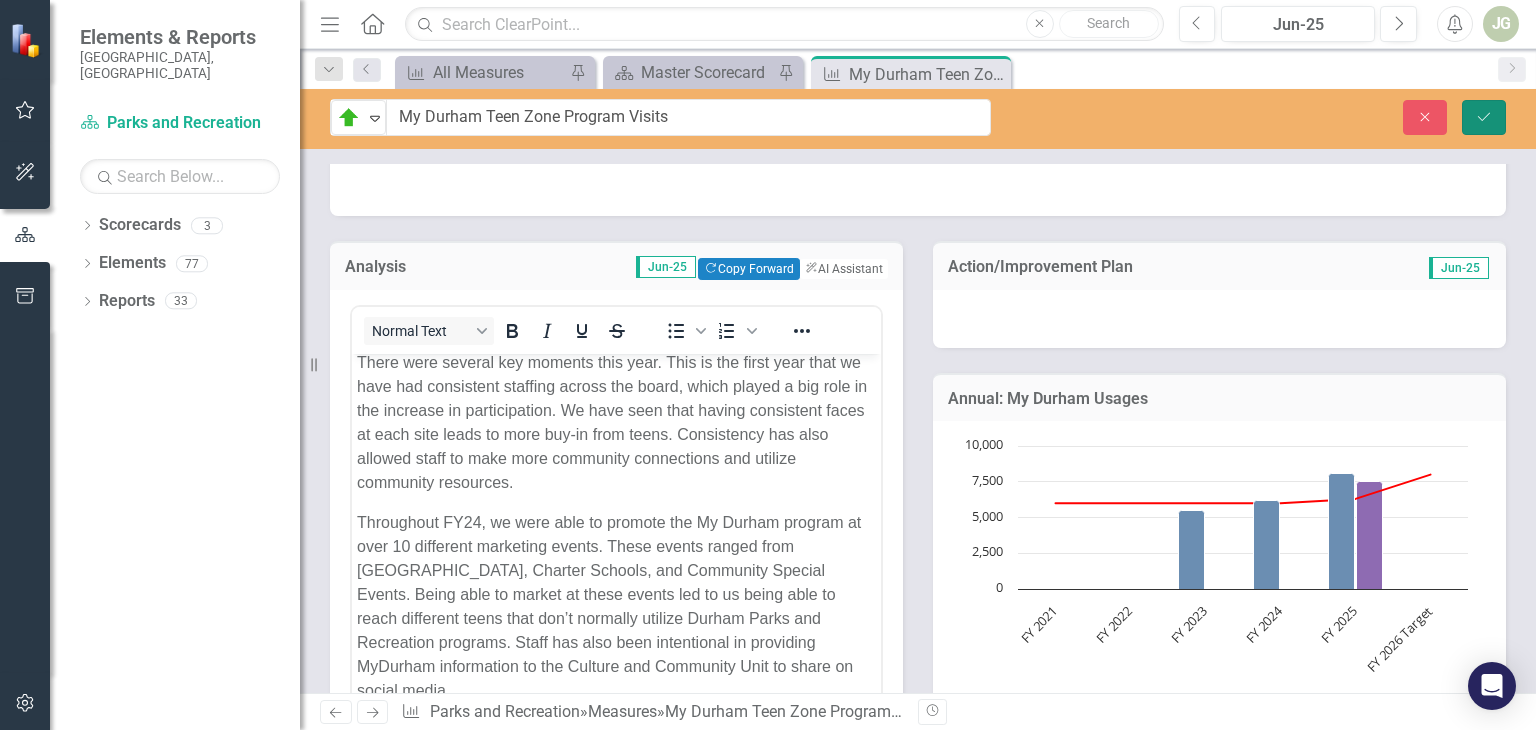 click on "Save" at bounding box center (1484, 117) 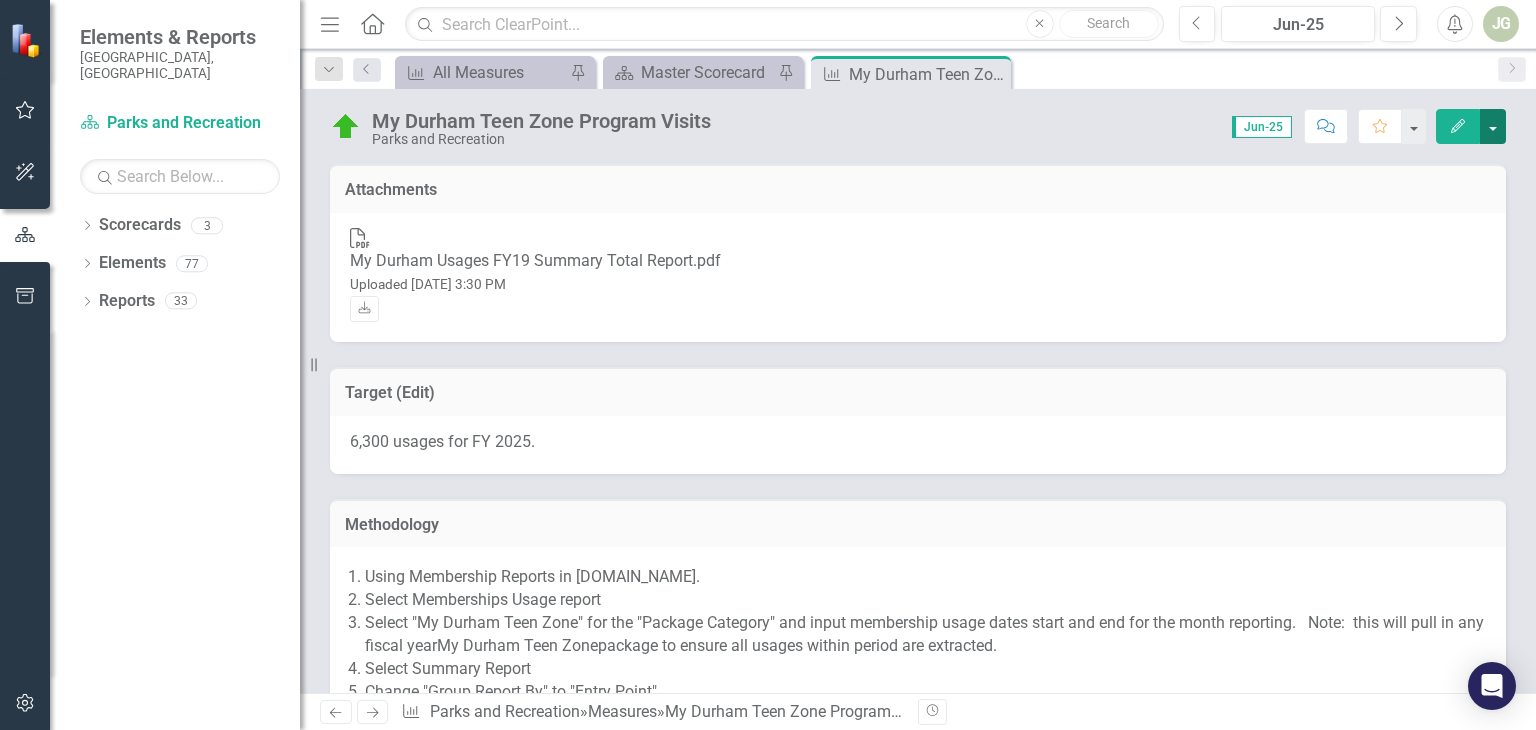 click at bounding box center (1493, 126) 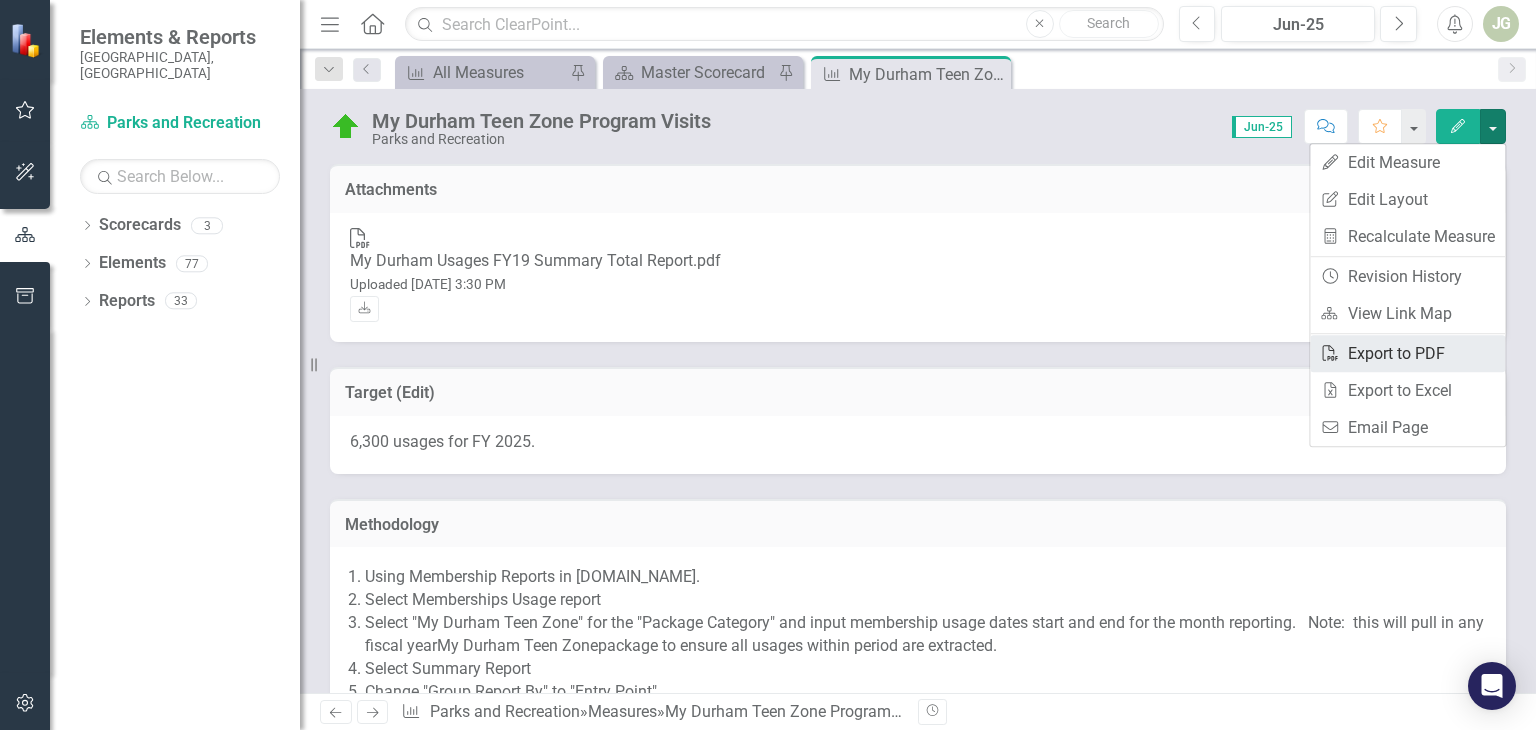 click on "PDF Export to PDF" at bounding box center (1407, 353) 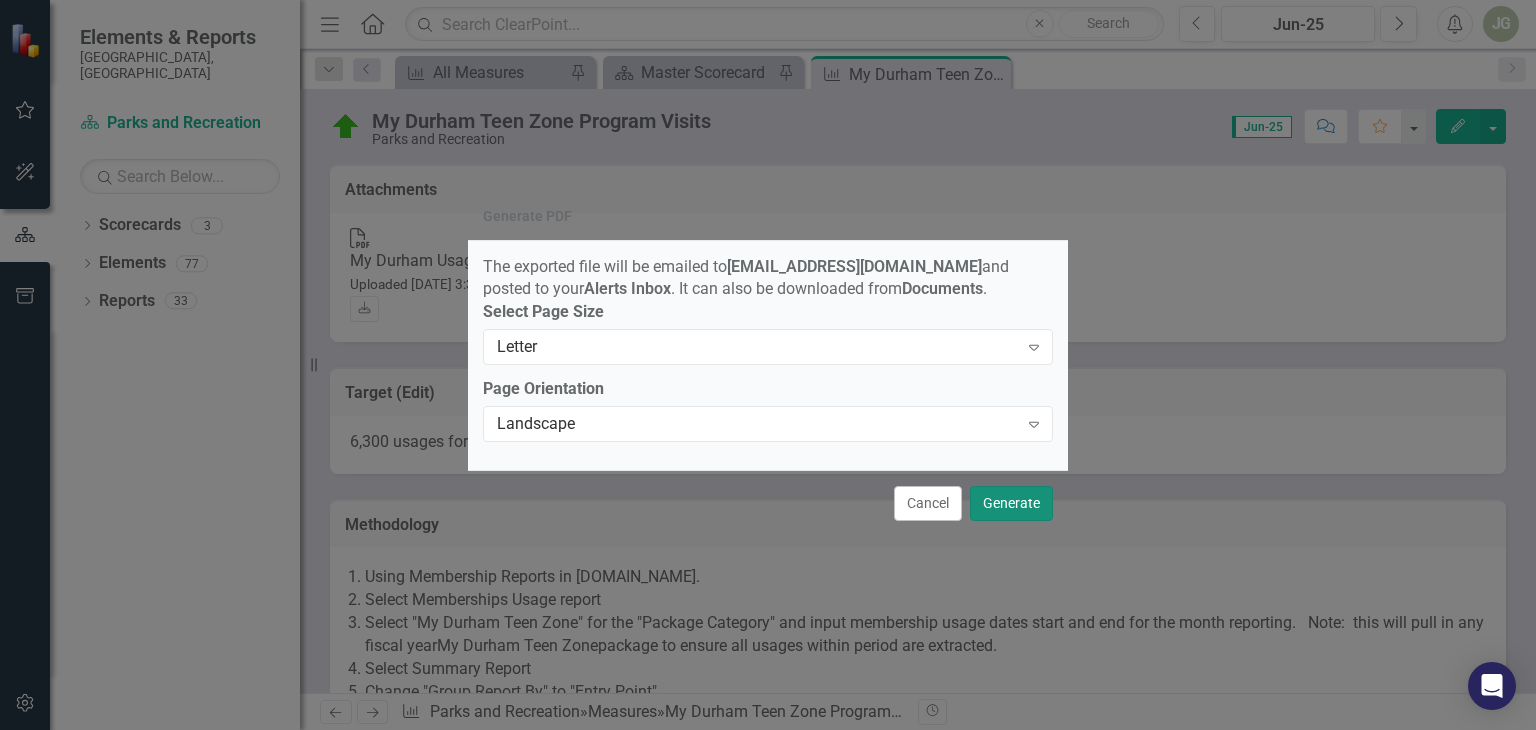 click on "Generate" at bounding box center (1011, 503) 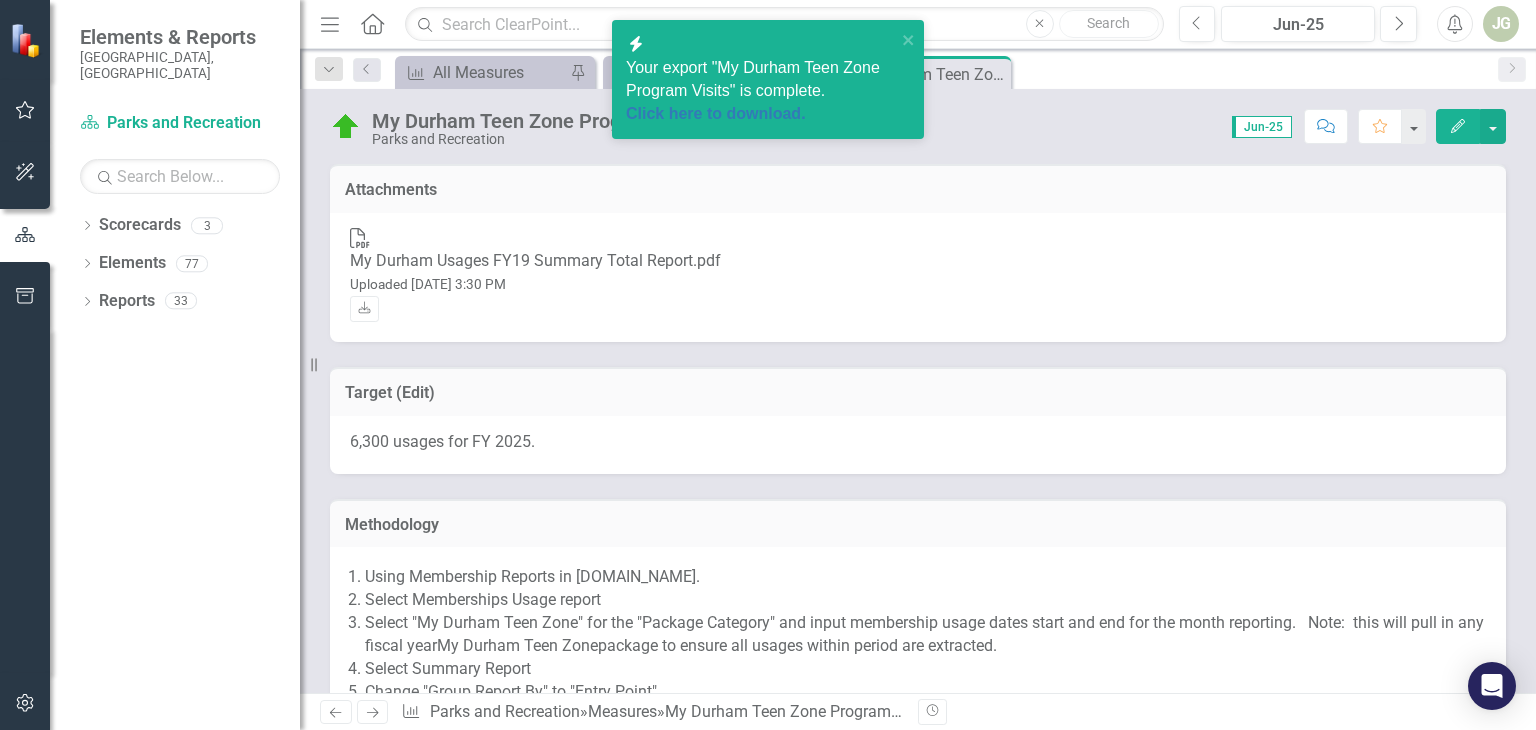 click on "Your export "My Durham Teen Zone Program Visits" is complete.  Click here to download." at bounding box center [761, 92] 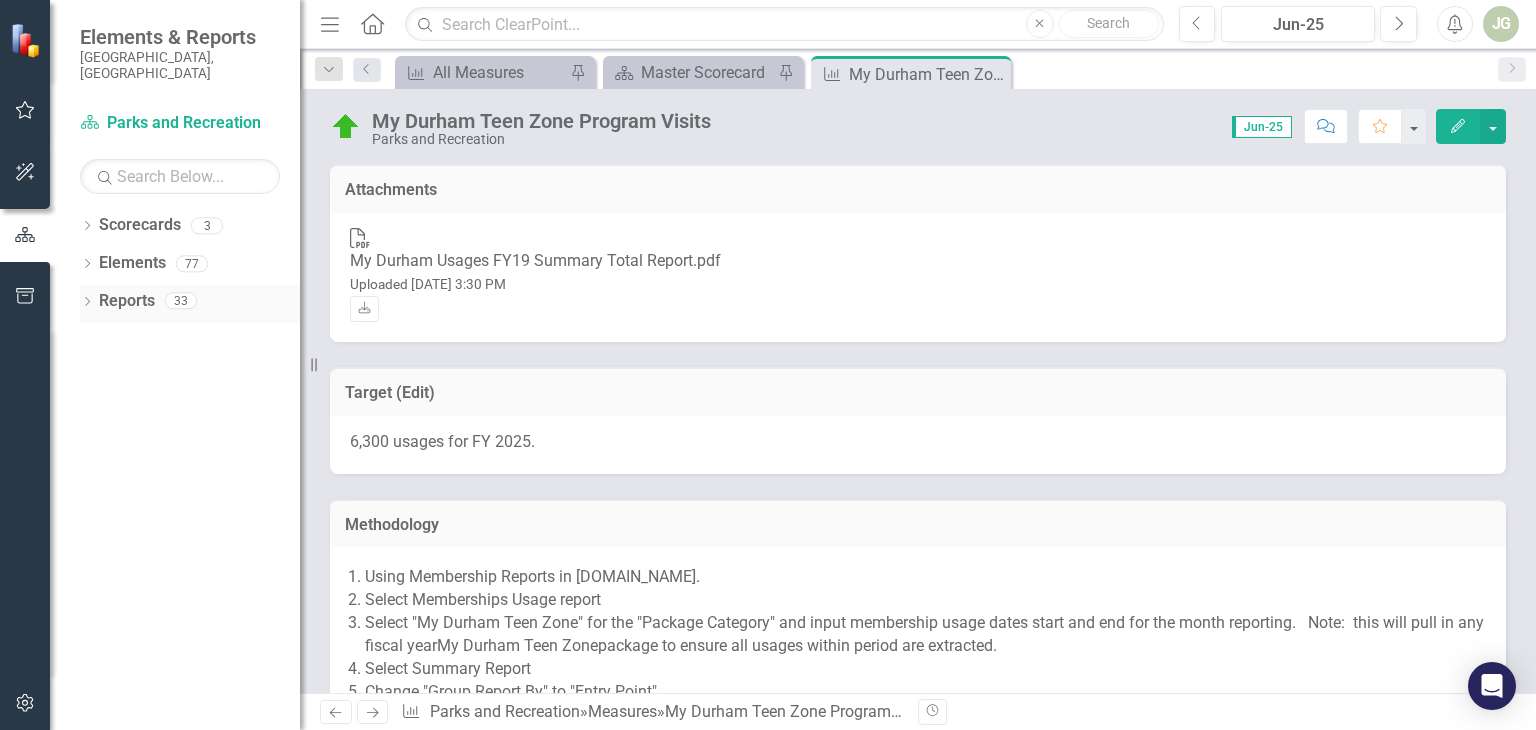 click on "Dropdown" 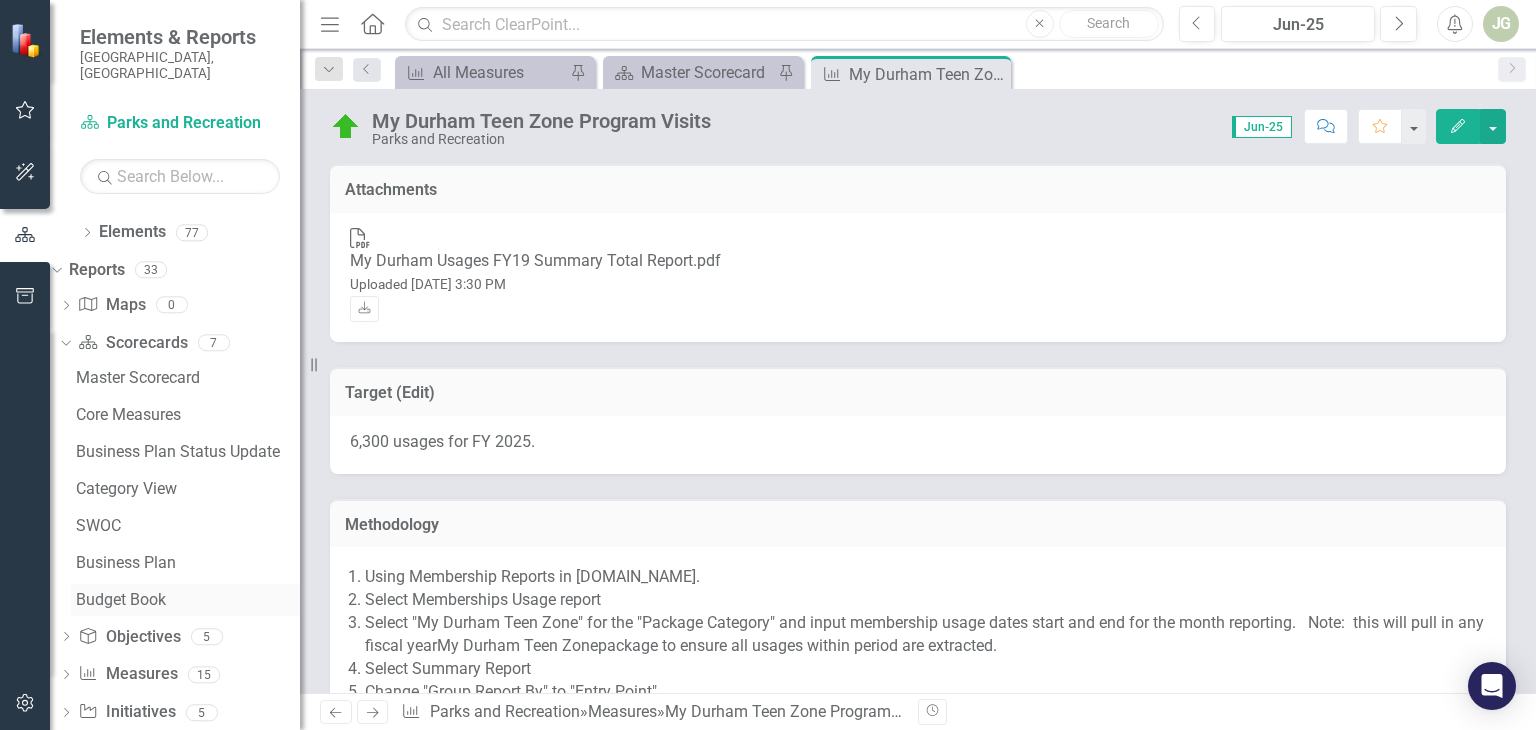 scroll, scrollTop: 0, scrollLeft: 0, axis: both 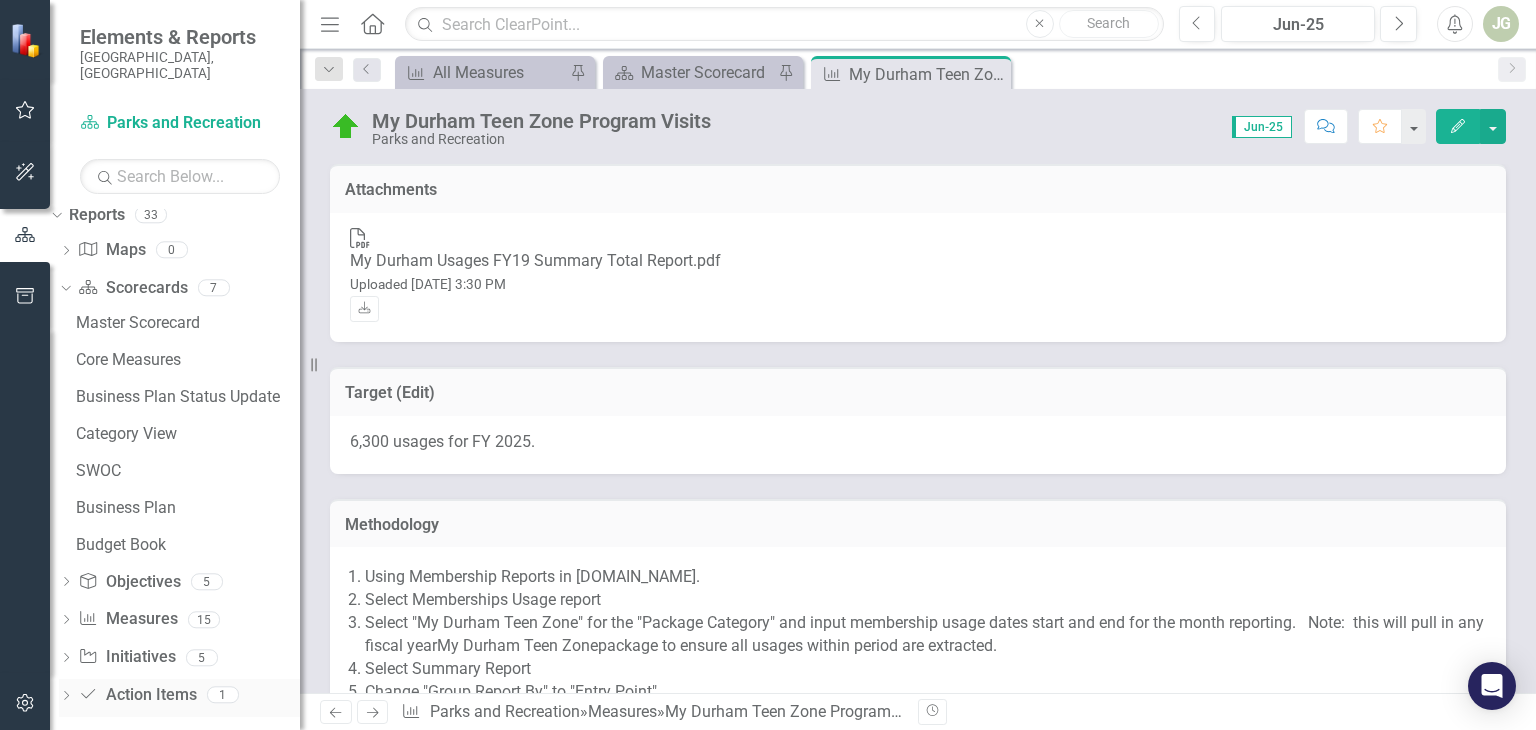 click on "Dropdown" 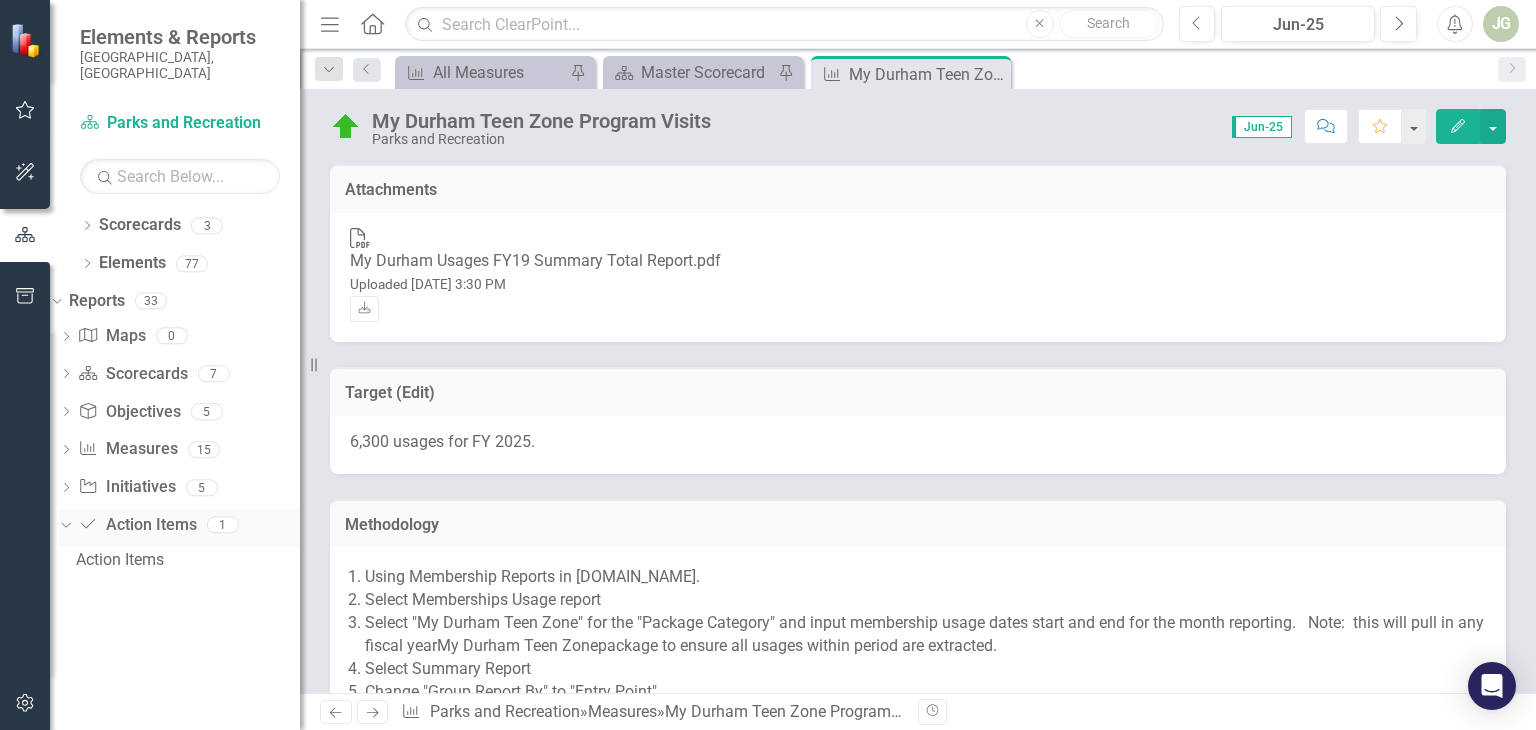 click on "Dropdown" 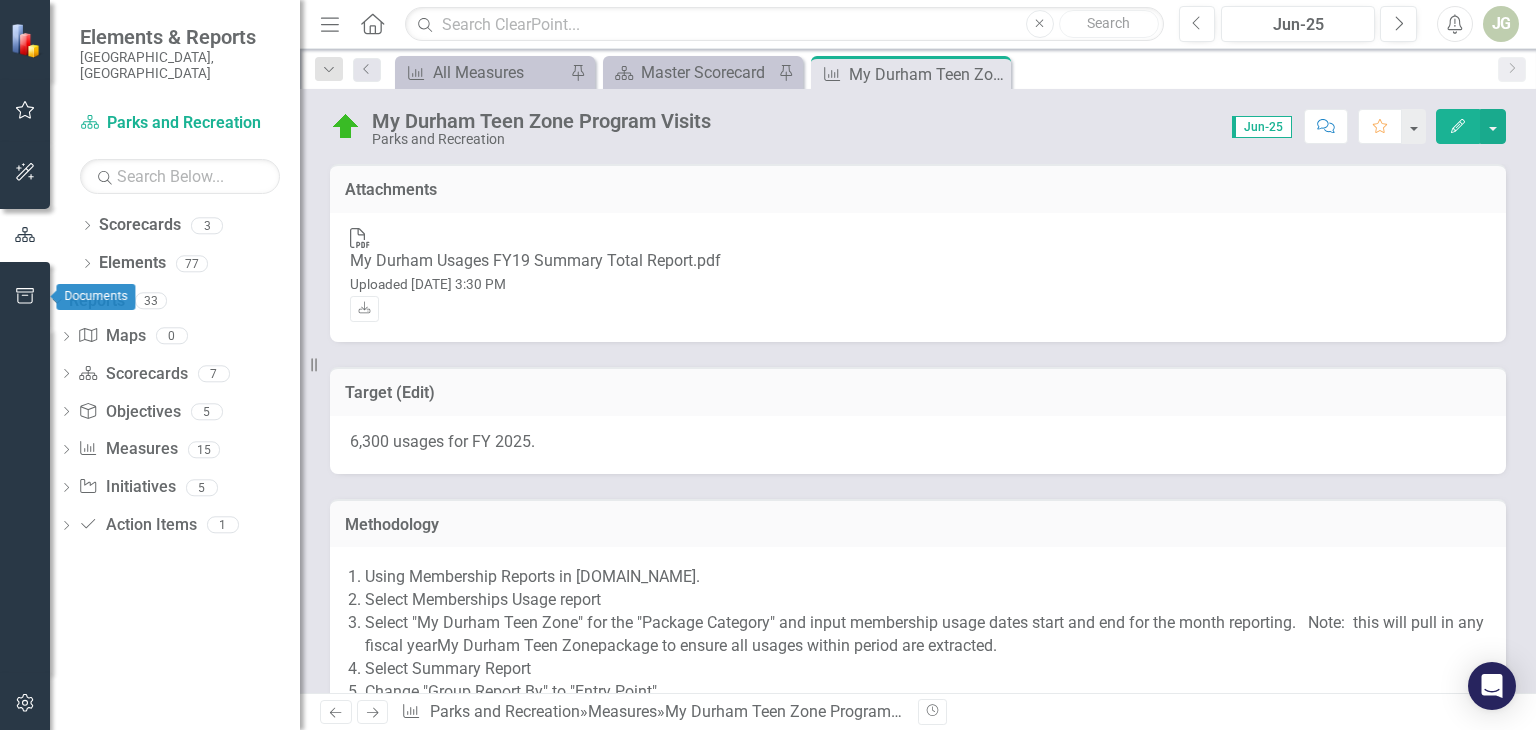 click 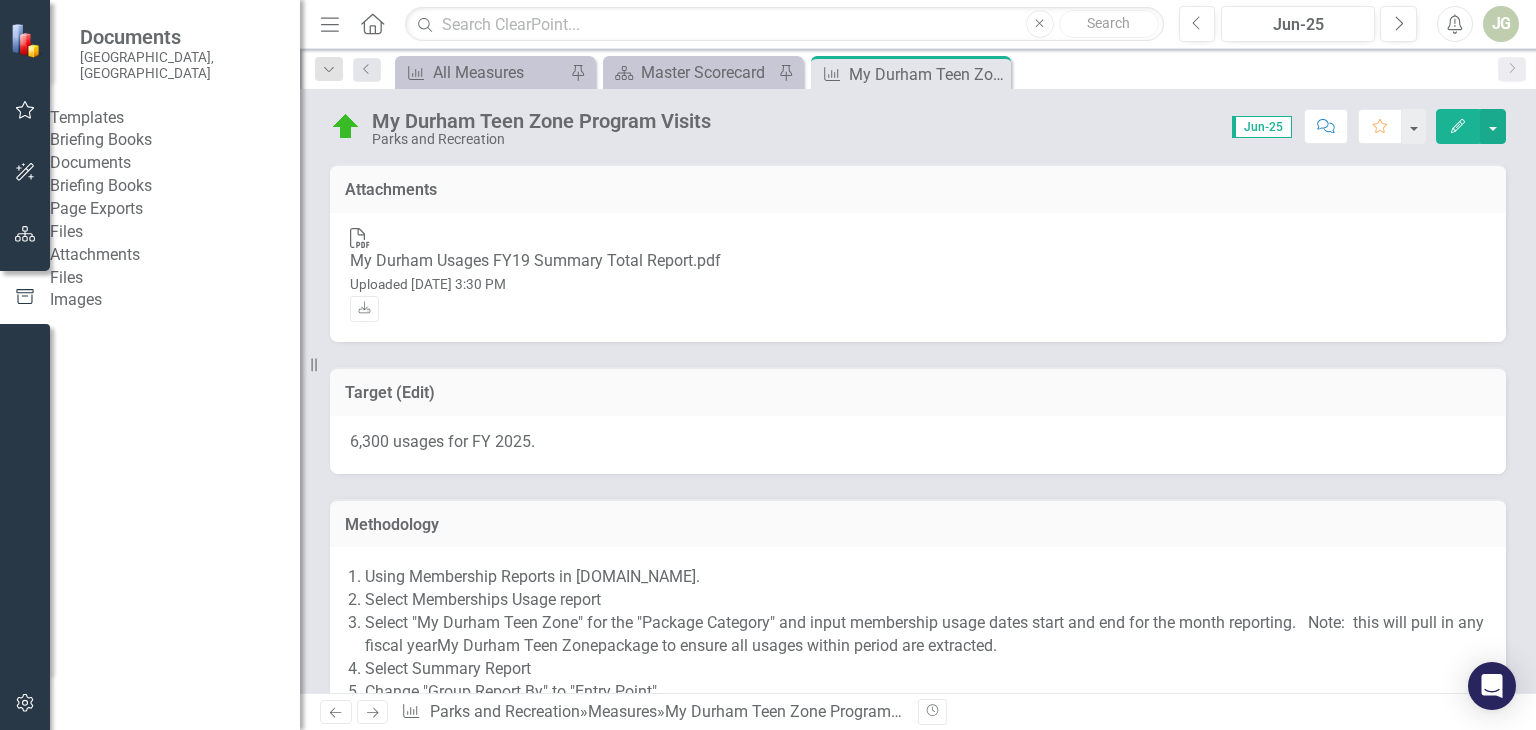 click on "Files" at bounding box center (175, 278) 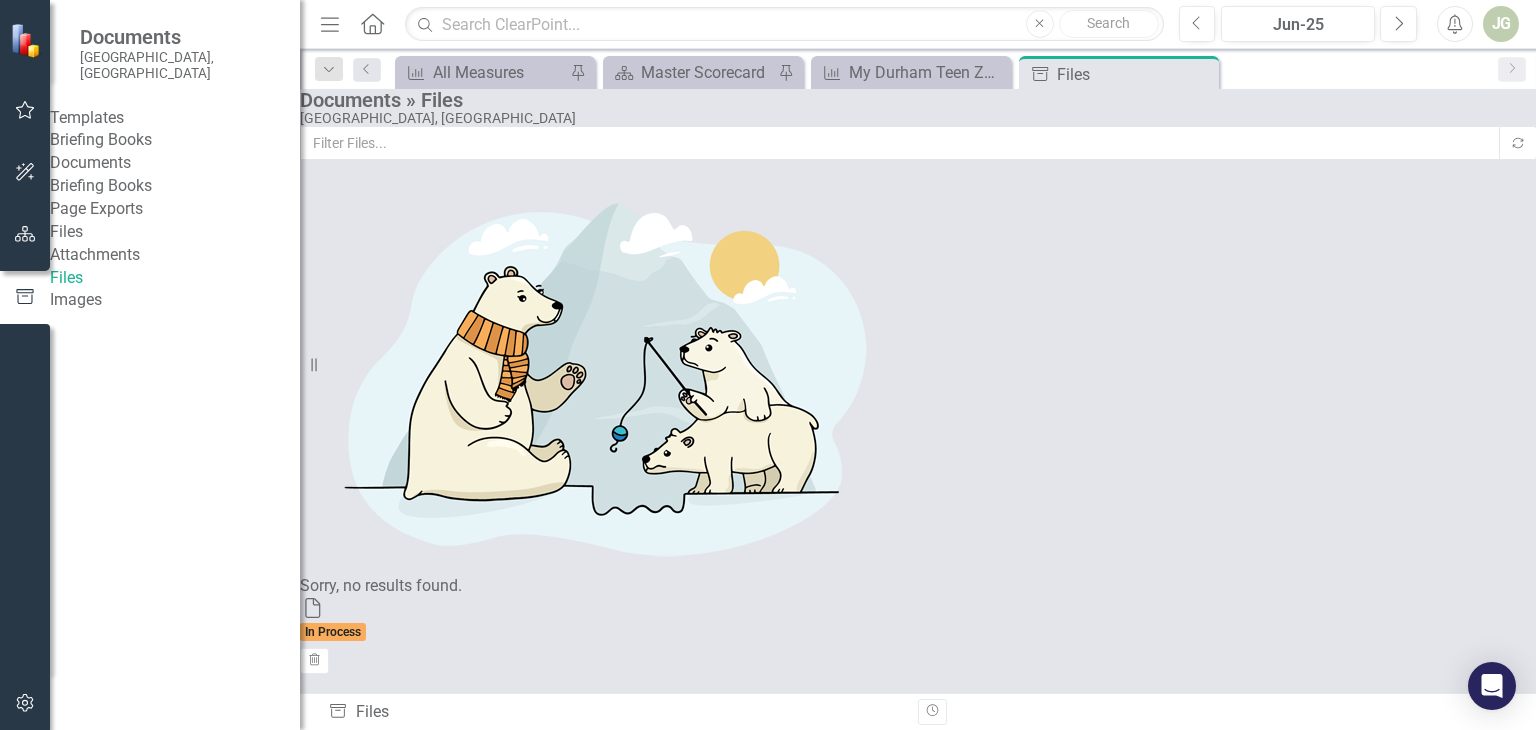 click on "Page Exports" at bounding box center [175, 209] 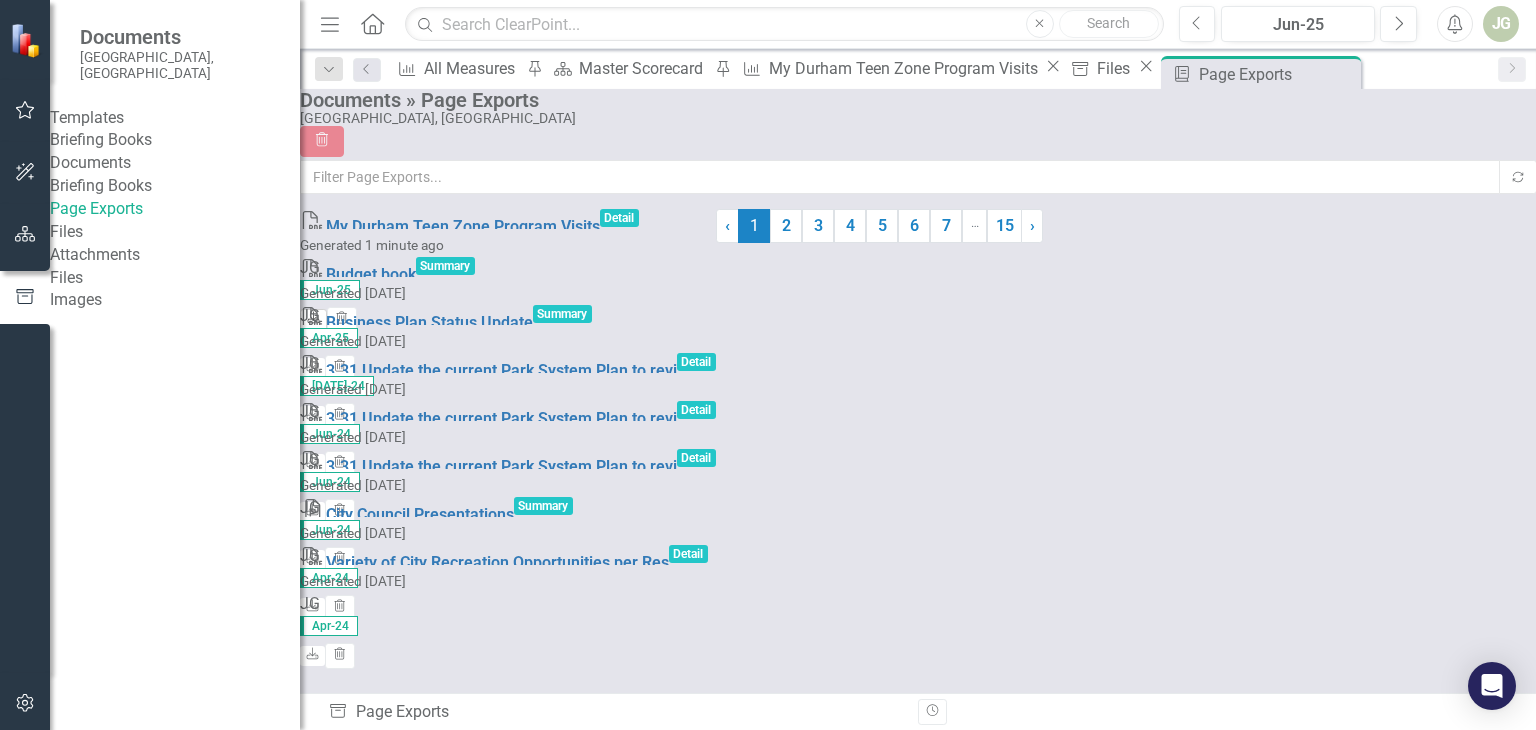 click on "Download" 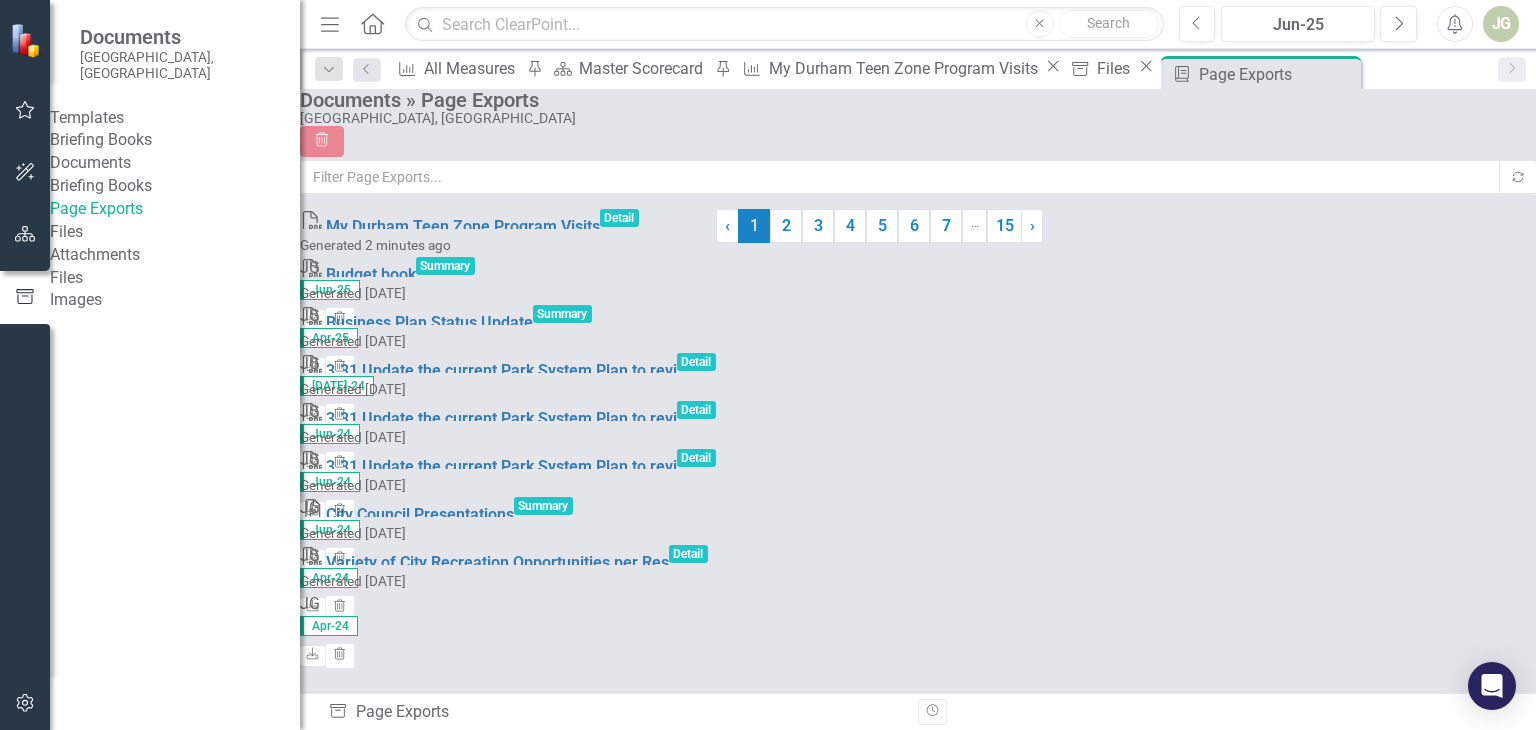 click on "Documents [GEOGRAPHIC_DATA], [GEOGRAPHIC_DATA]" at bounding box center (175, 53) 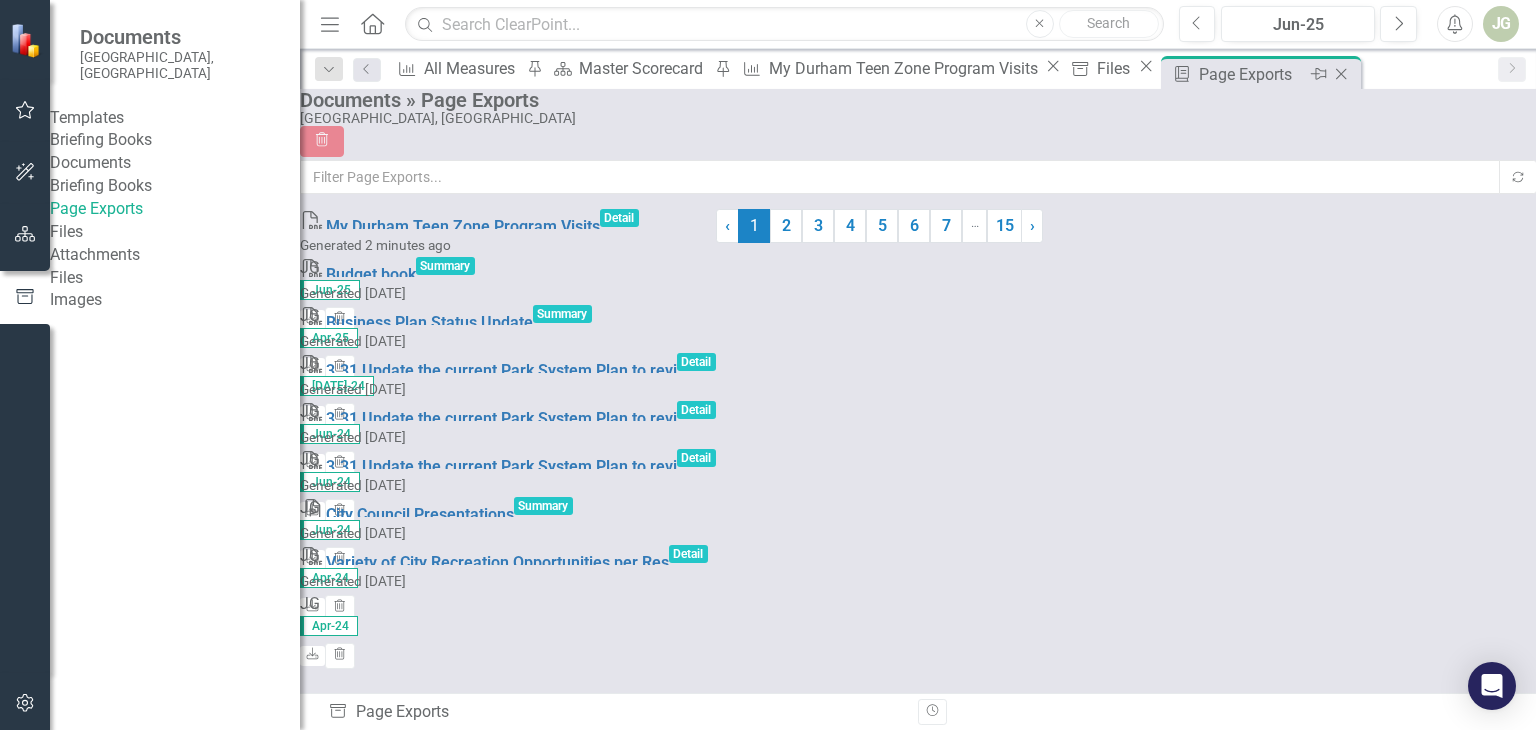 click 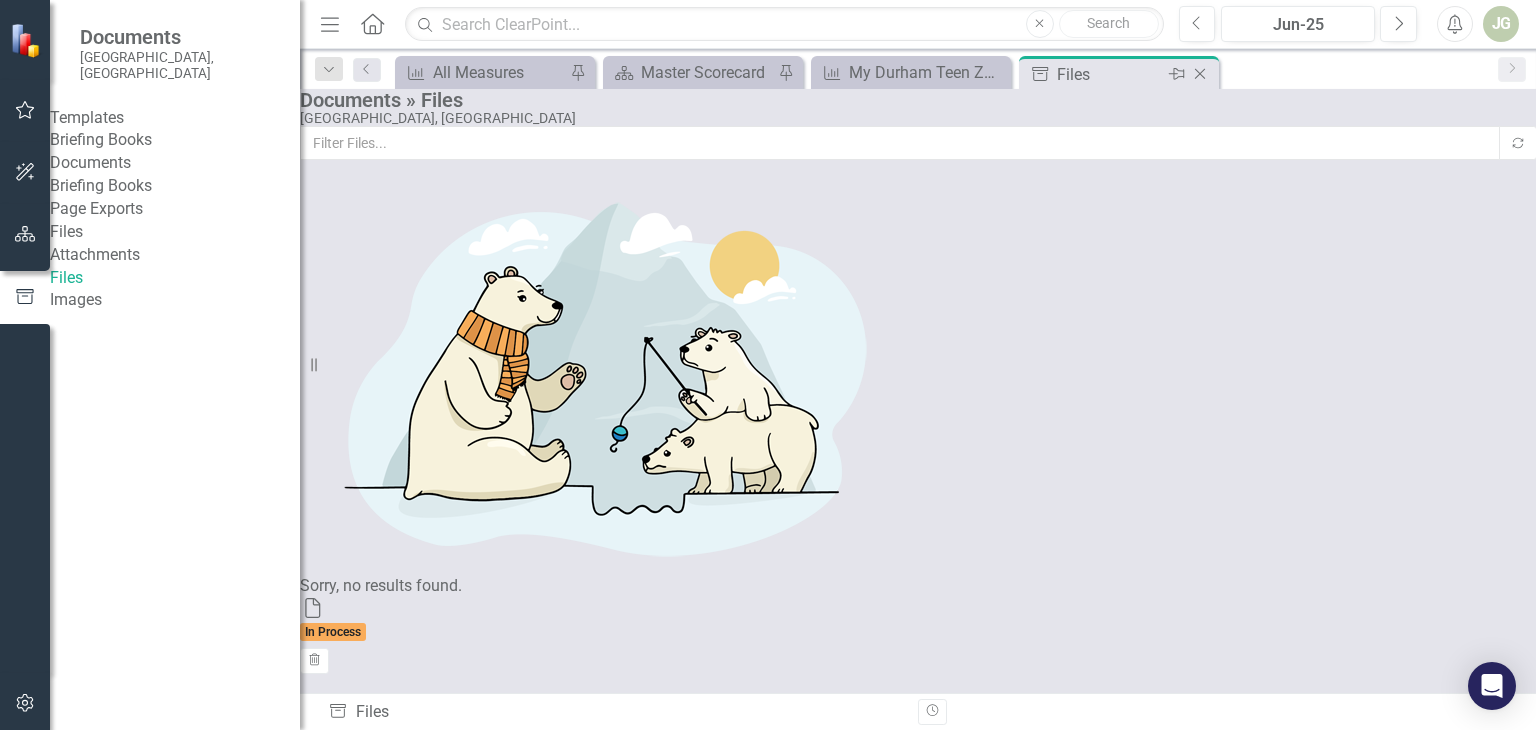 click on "Close" 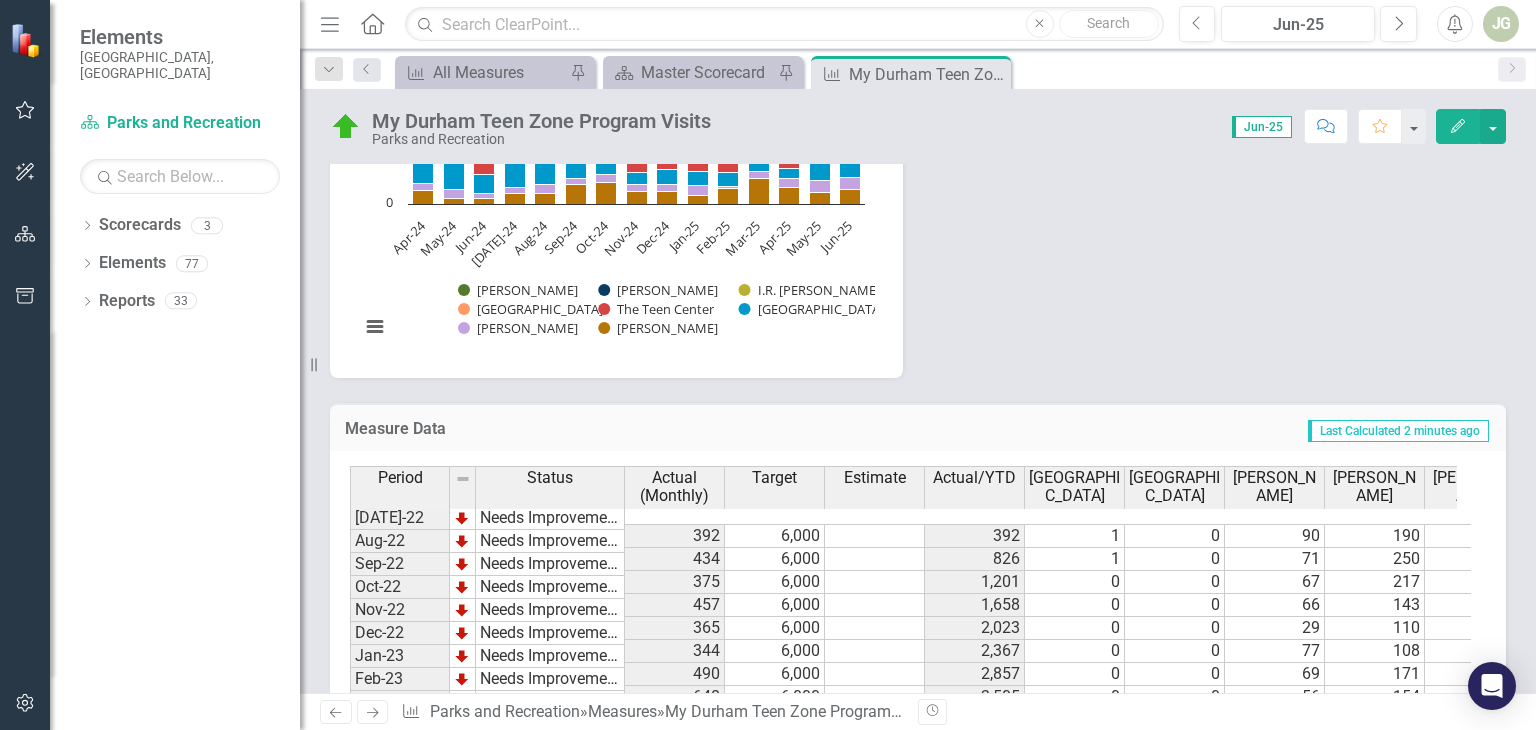 scroll, scrollTop: 2084, scrollLeft: 0, axis: vertical 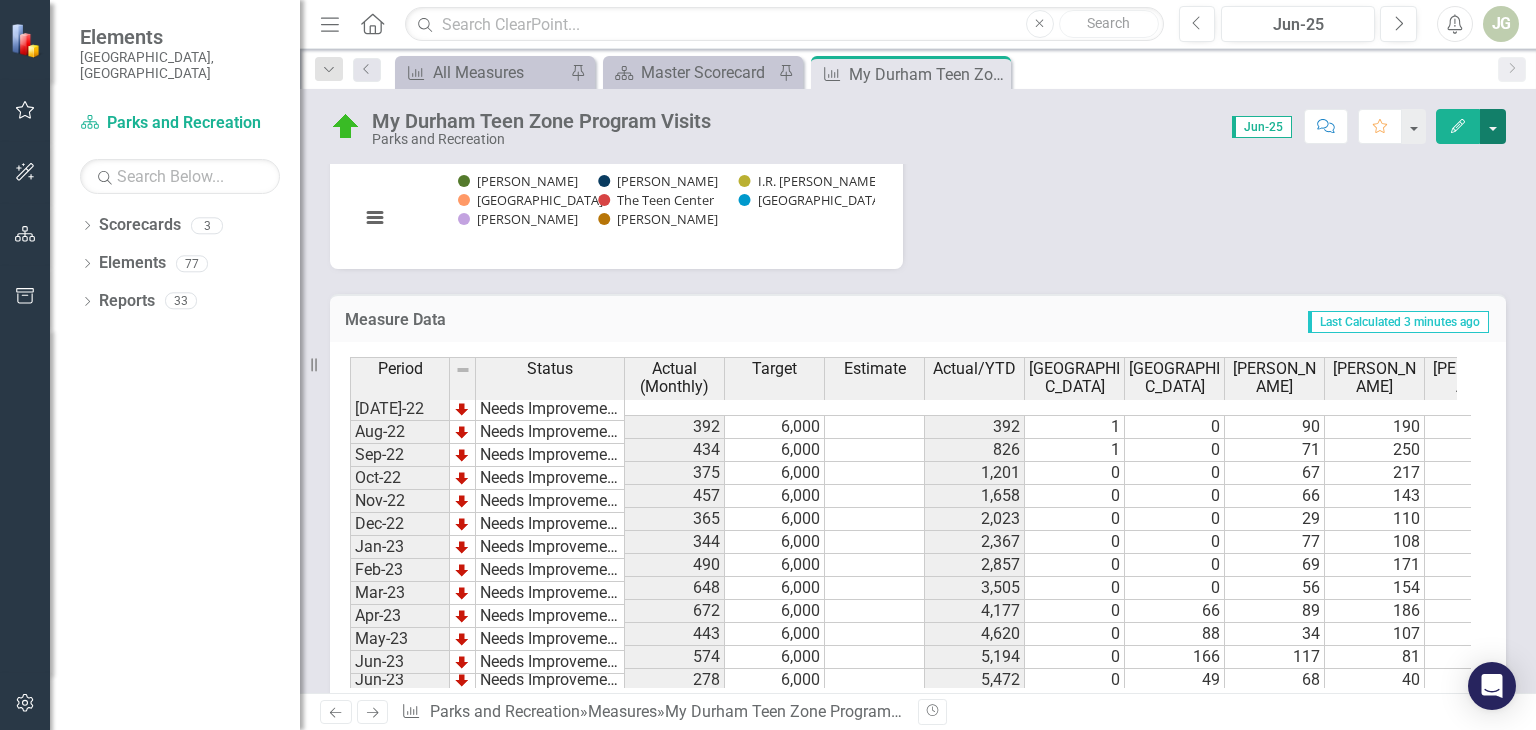 click at bounding box center [1493, 126] 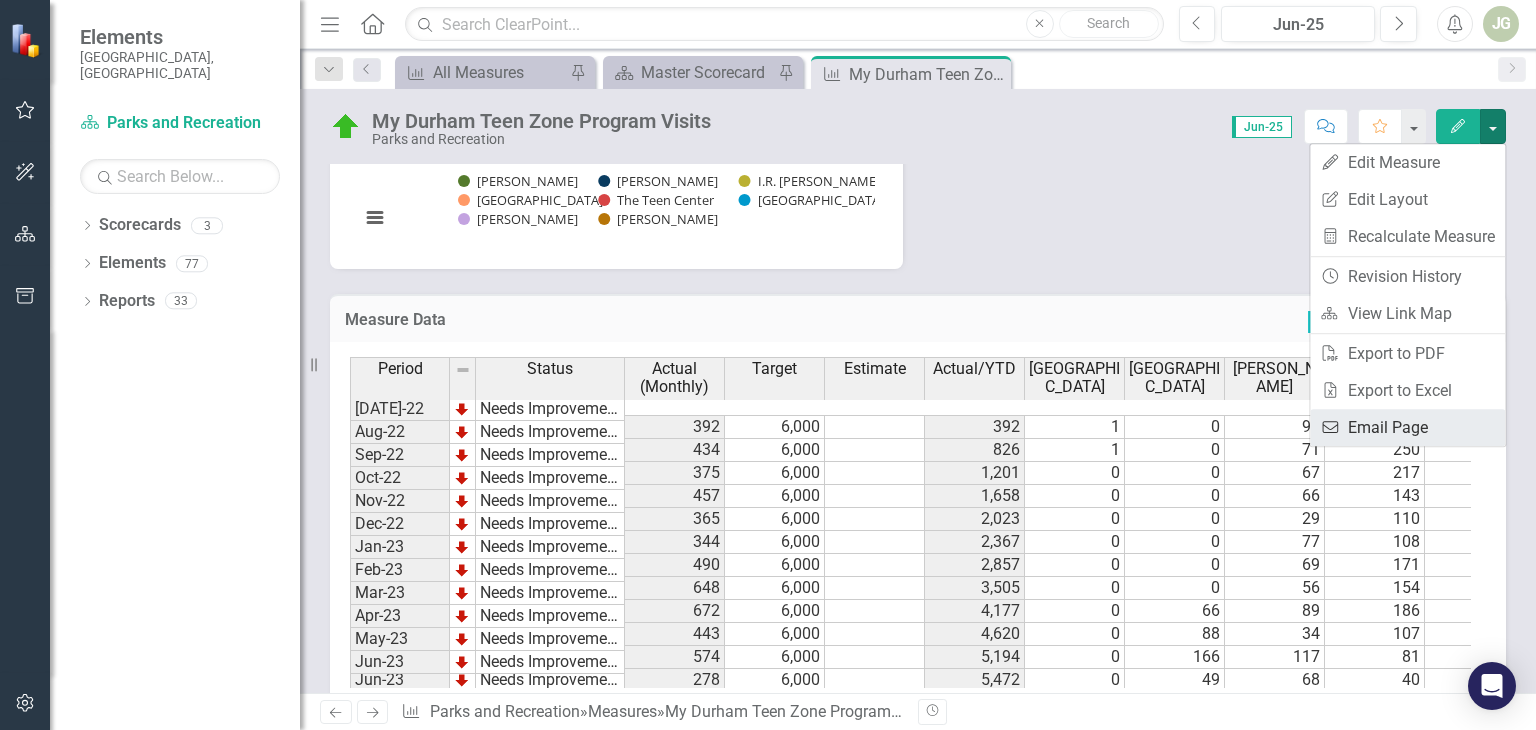 click on "Email Email Page" at bounding box center [1407, 427] 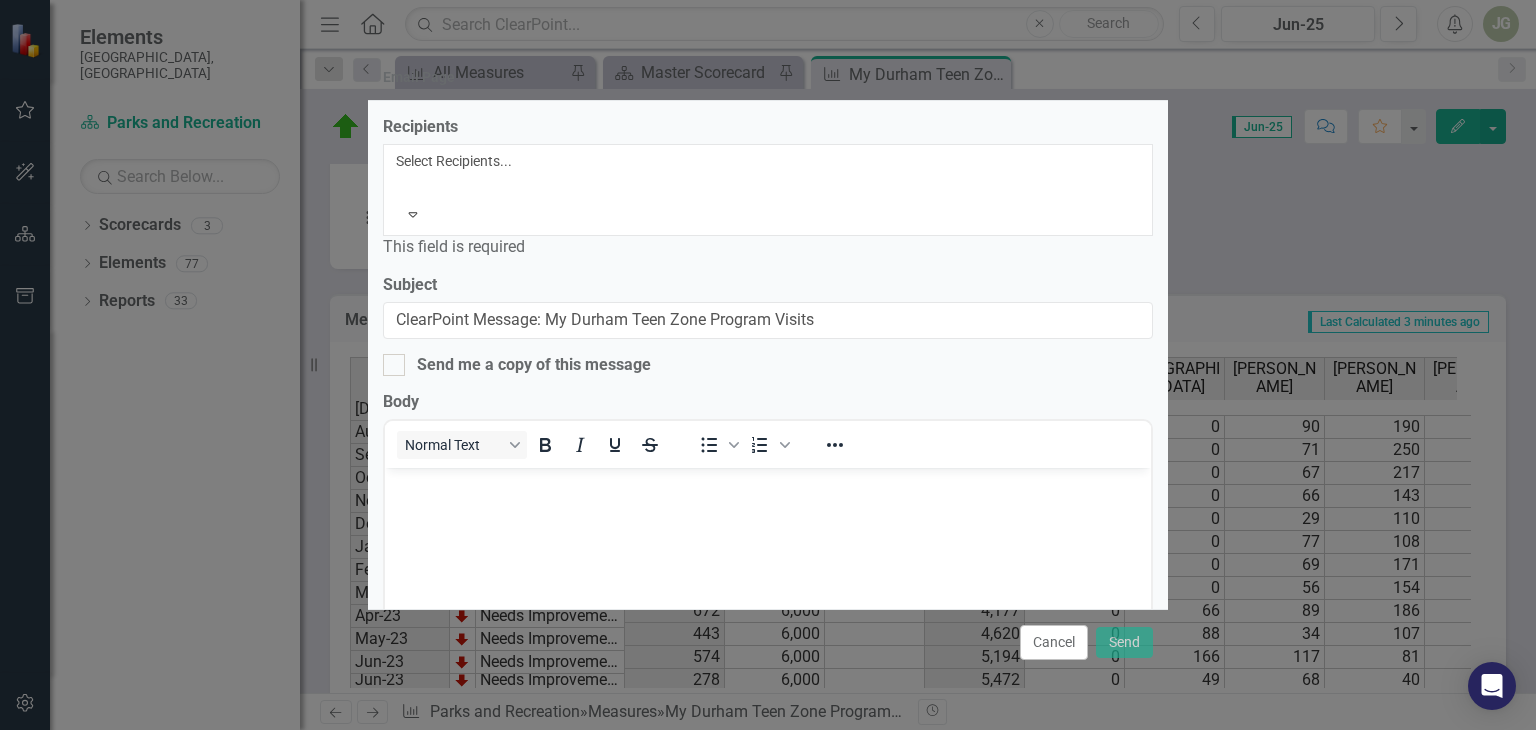 scroll, scrollTop: 0, scrollLeft: 0, axis: both 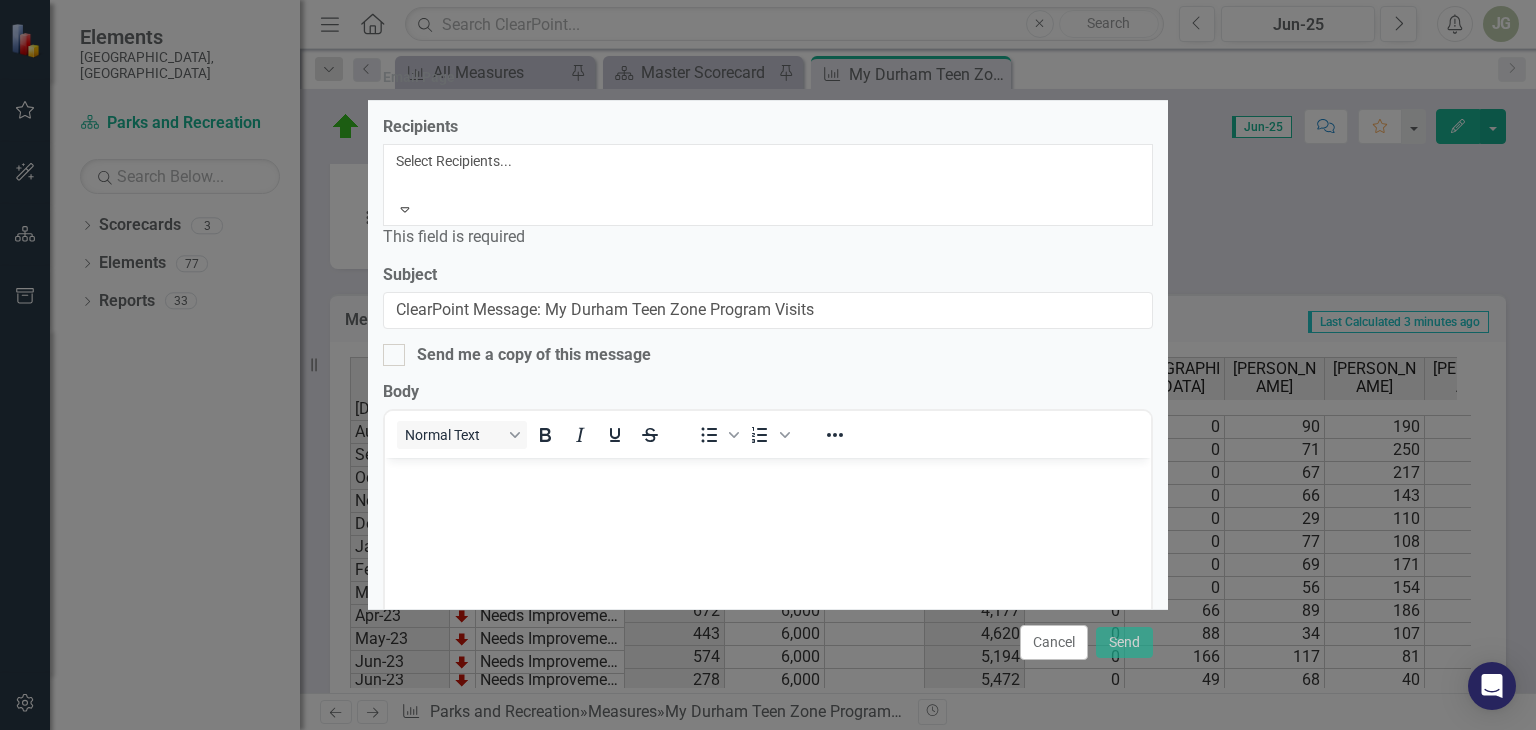 click at bounding box center [399, 185] 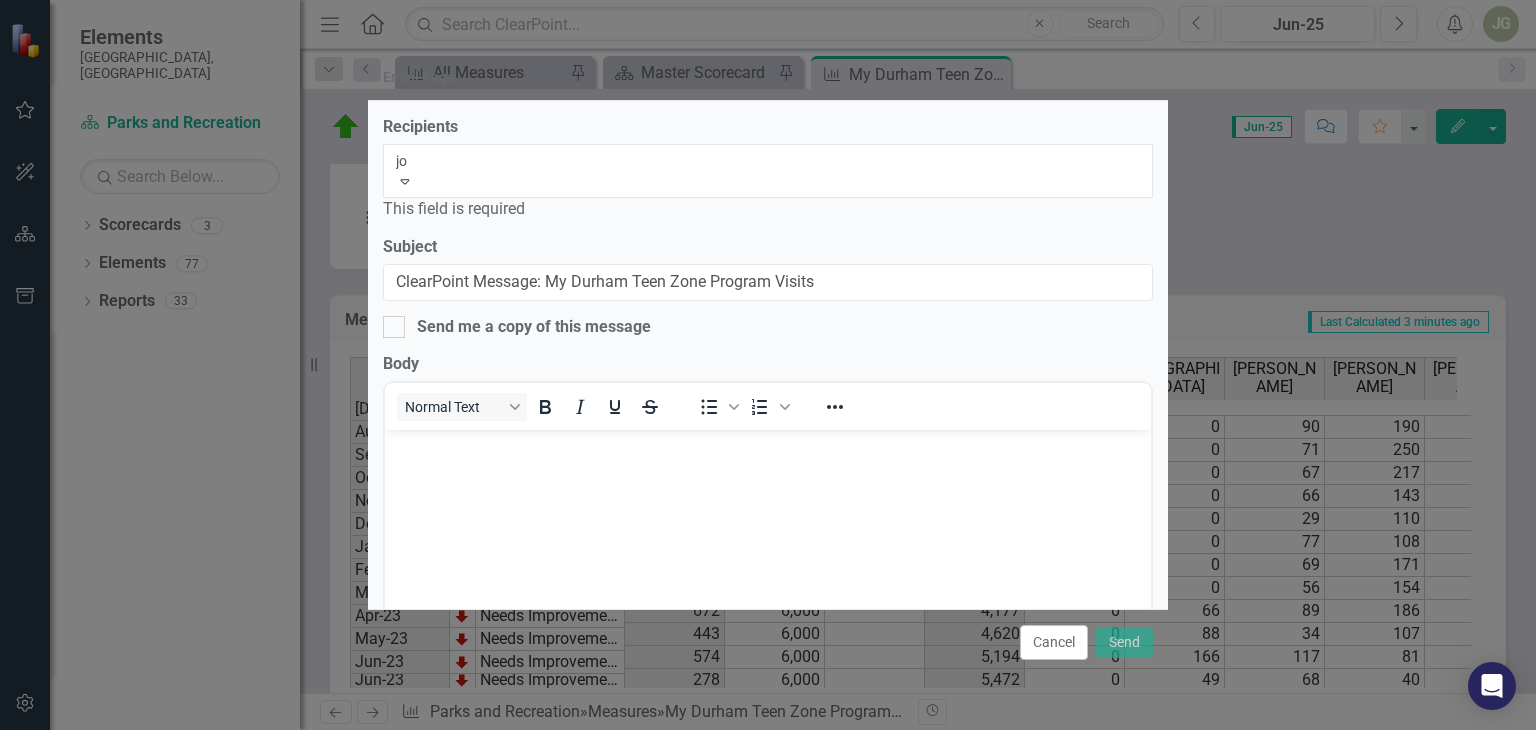 type on "joy" 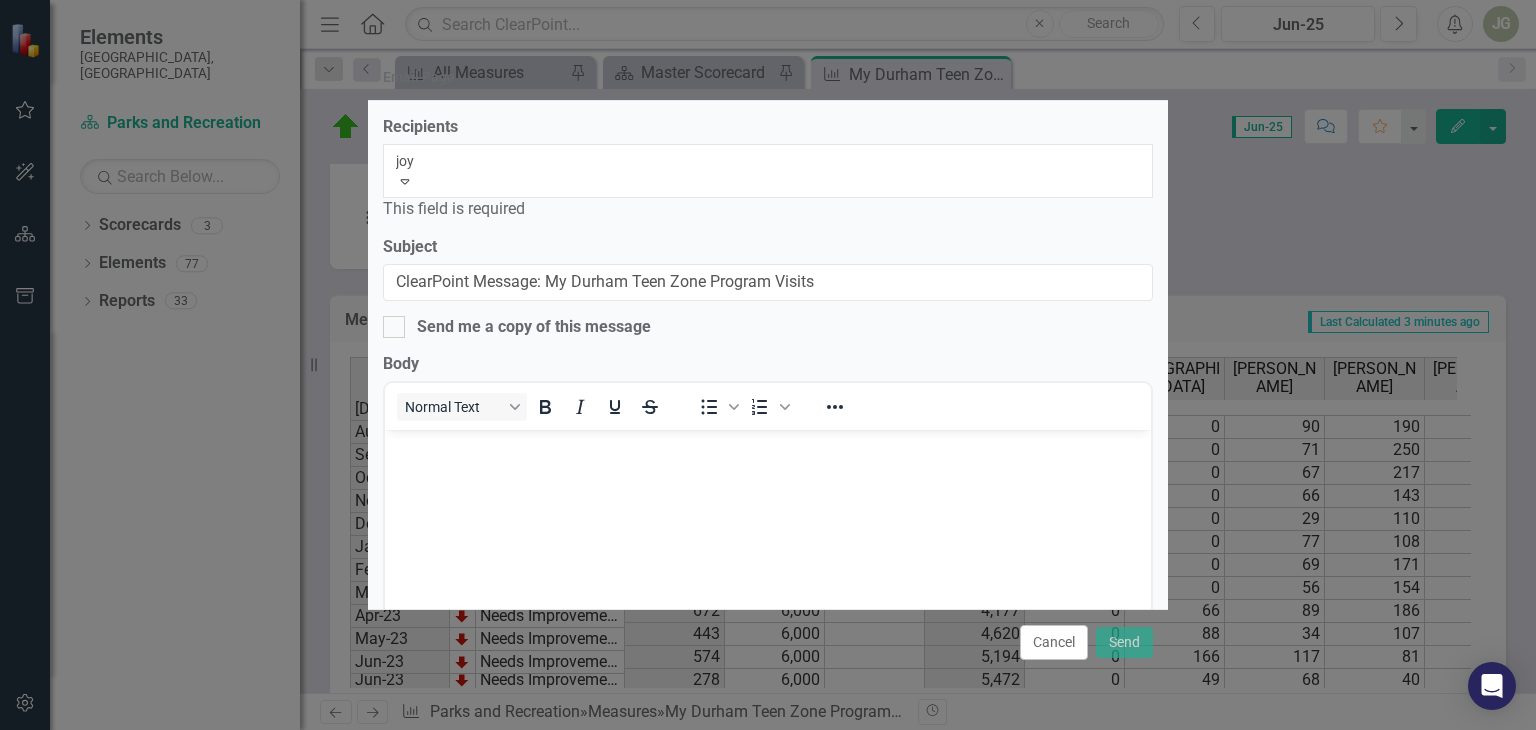 click on "[PERSON_NAME] (Parks and Recreation)" at bounding box center [109, 786] 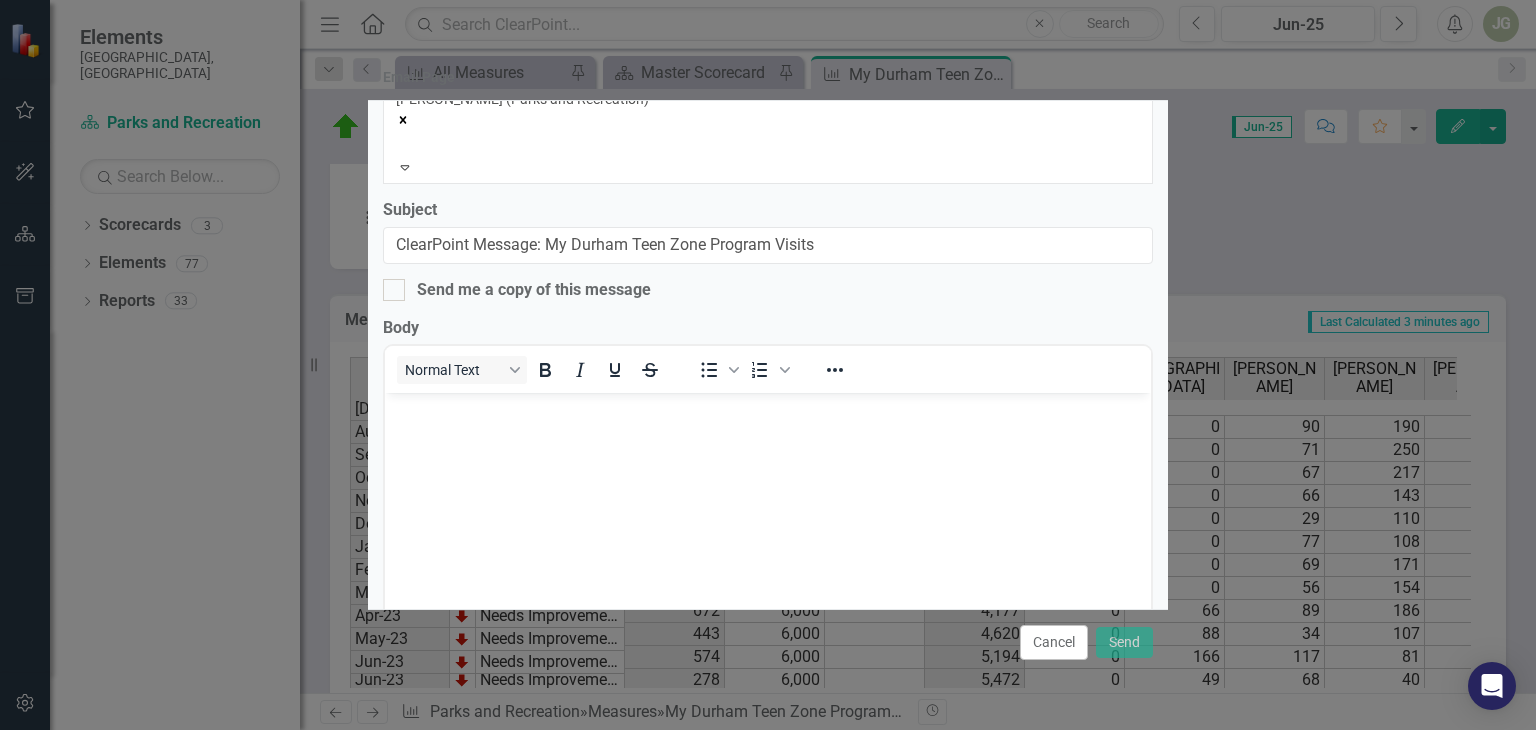 scroll, scrollTop: 0, scrollLeft: 0, axis: both 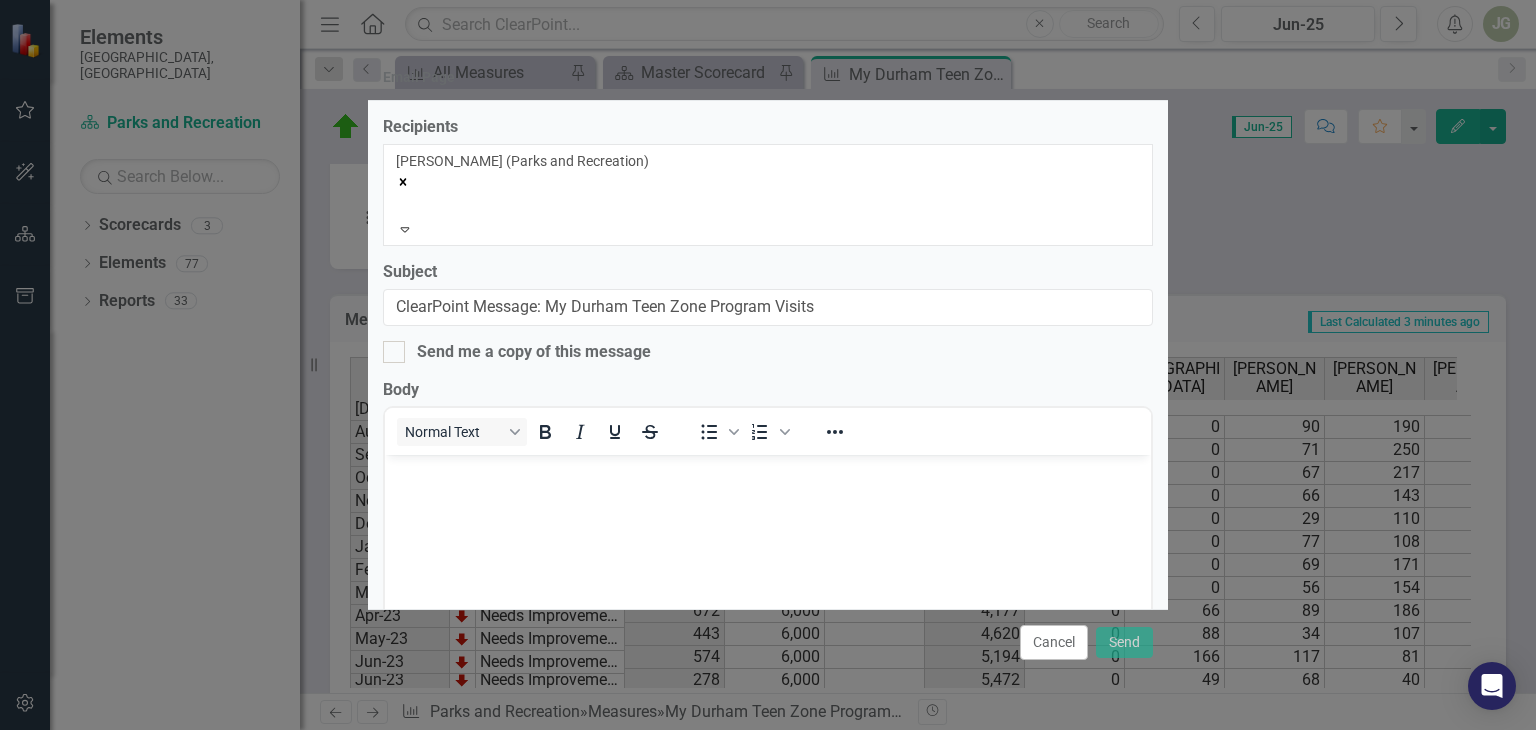 click on "Expand" 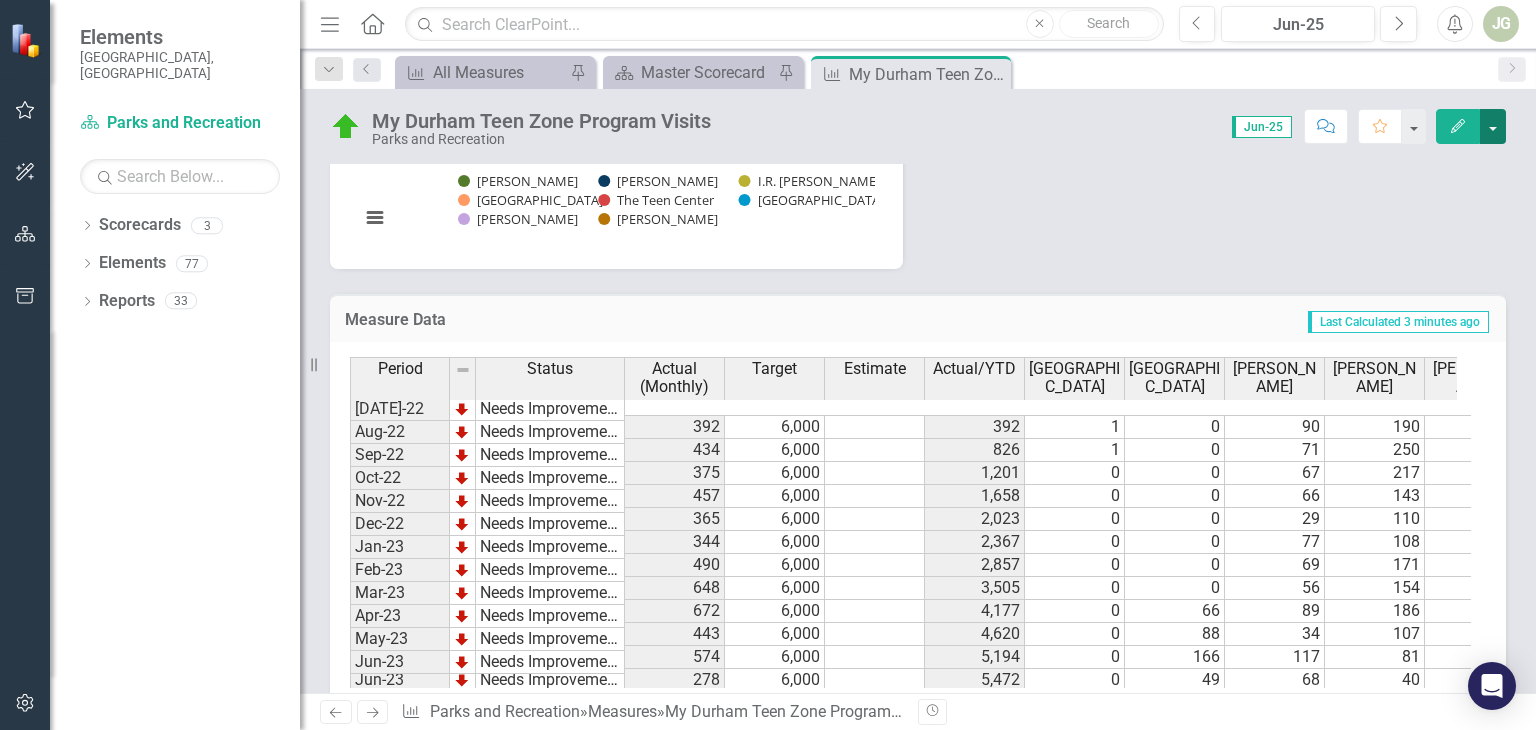click at bounding box center [1493, 126] 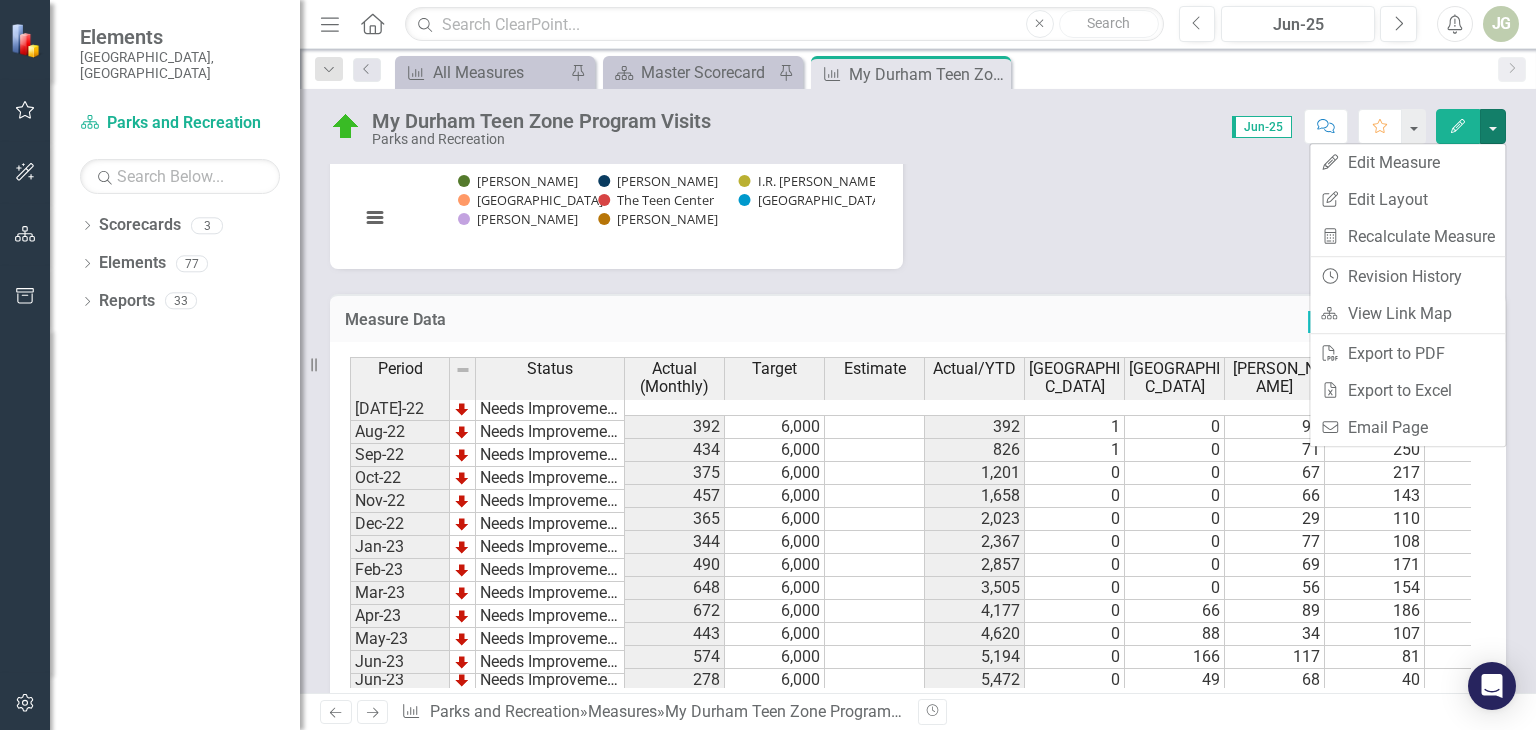 click on "Analysis Jun-25 My Durham was offered at 5 sites in FY2024.  The program was offered from [DATE]-[DATE] between 3pm-7pm. This year featured another year of growth for the program from 2023.
There were several key moments this year. This is the first year that we have had consistent staffing across the board, which played a big role in the increase in participation. We have seen that having consistent faces at each site leads to more buy-in from teens. Consistency has also allowed staff to make more community connections and utilize community resources.
We achieved 6,220 check-ins for the MyDurham program in FY24, exceeding our goal.
Our goal for FY25 is 6,300 check-ins for My Durham.  The program was expanded to include teen programming at a sixth location, CFLRC @ [GEOGRAPHIC_DATA] in [DATE]. [GEOGRAPHIC_DATA] and Campus were added in [DATE], for a total of 8 locations. For FY25, 8,093 check-ins were achieved, exceeding our goal.
My [GEOGRAPHIC_DATA]: by Location Chart Bar chart with 8 data series. 0" at bounding box center [918, -300] 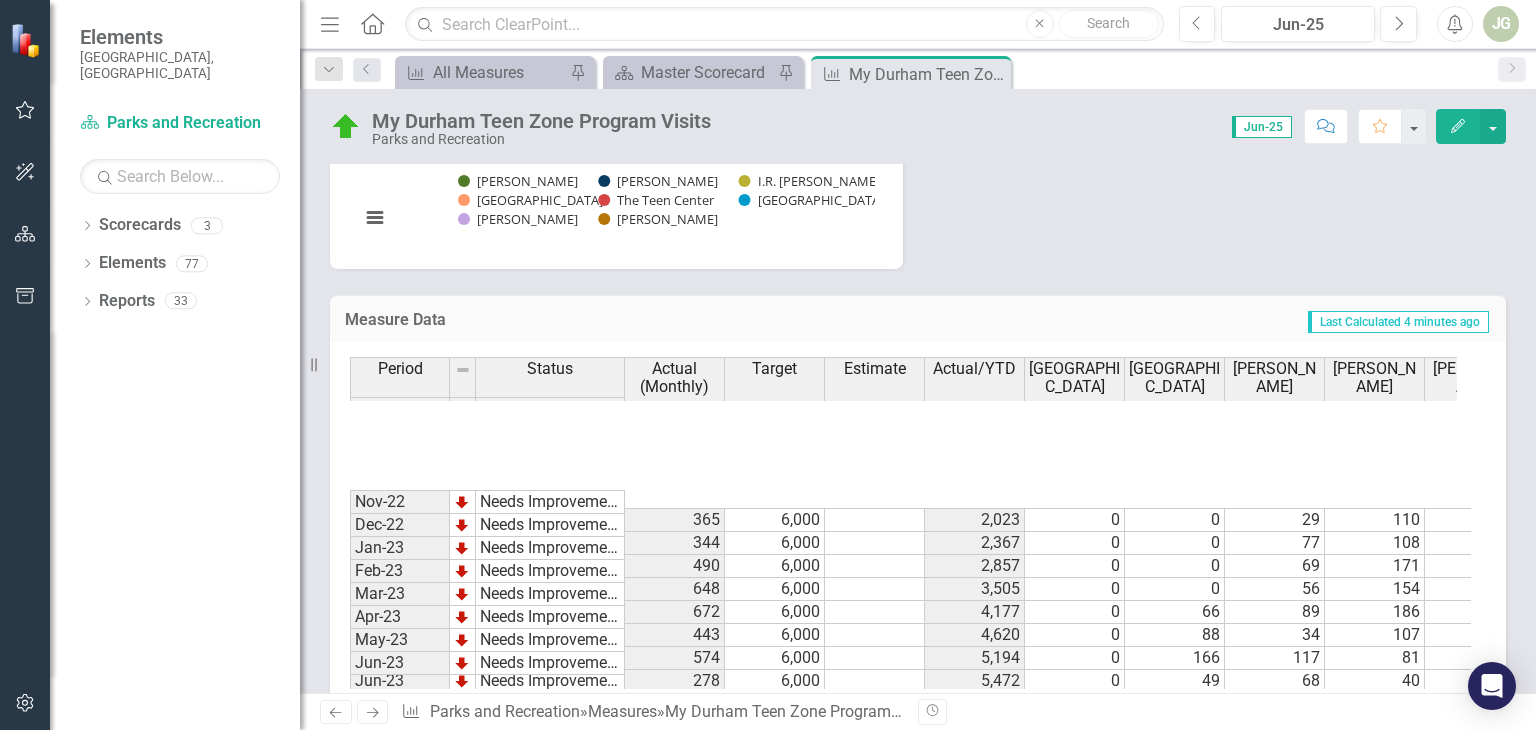 scroll, scrollTop: 300, scrollLeft: 0, axis: vertical 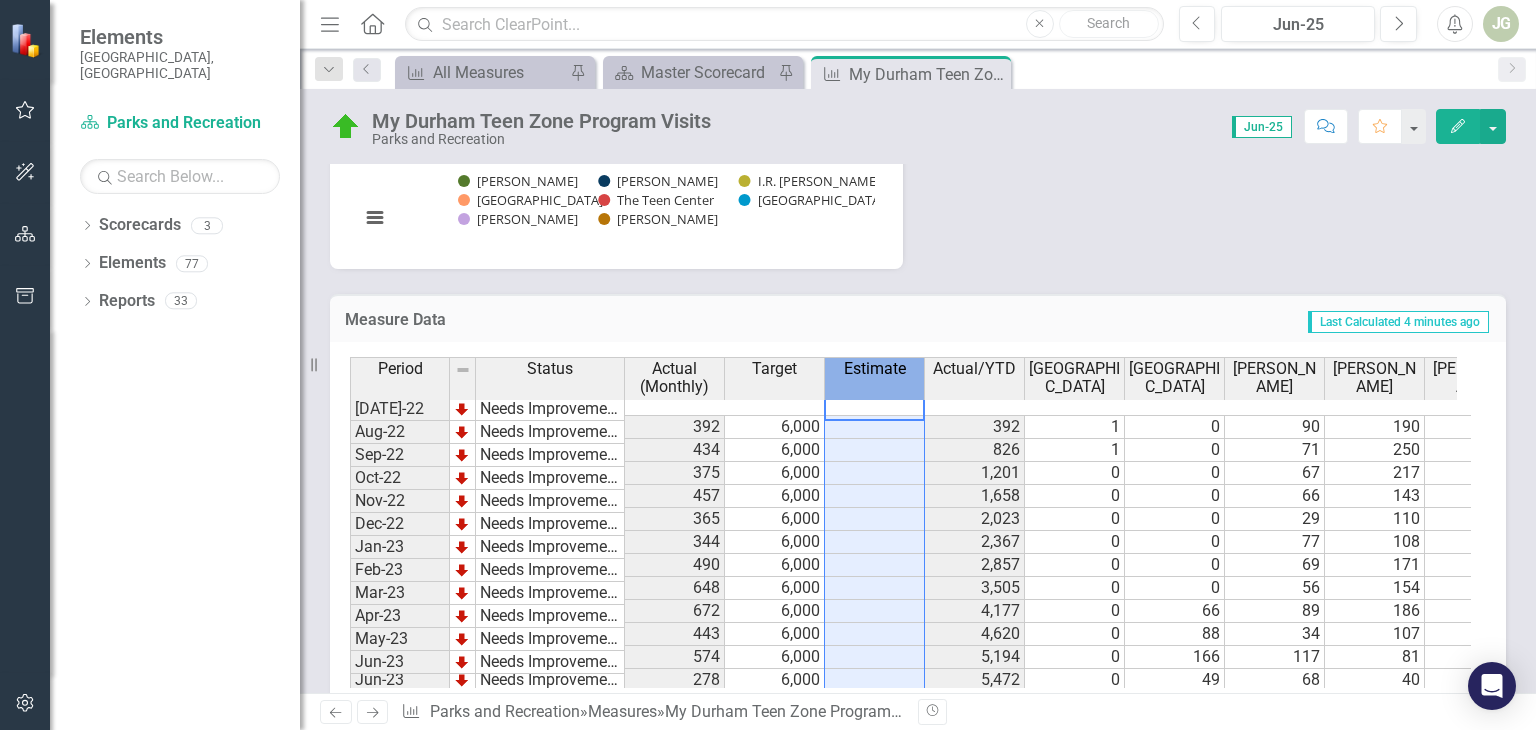 click on "Measure Data" at bounding box center [549, 322] 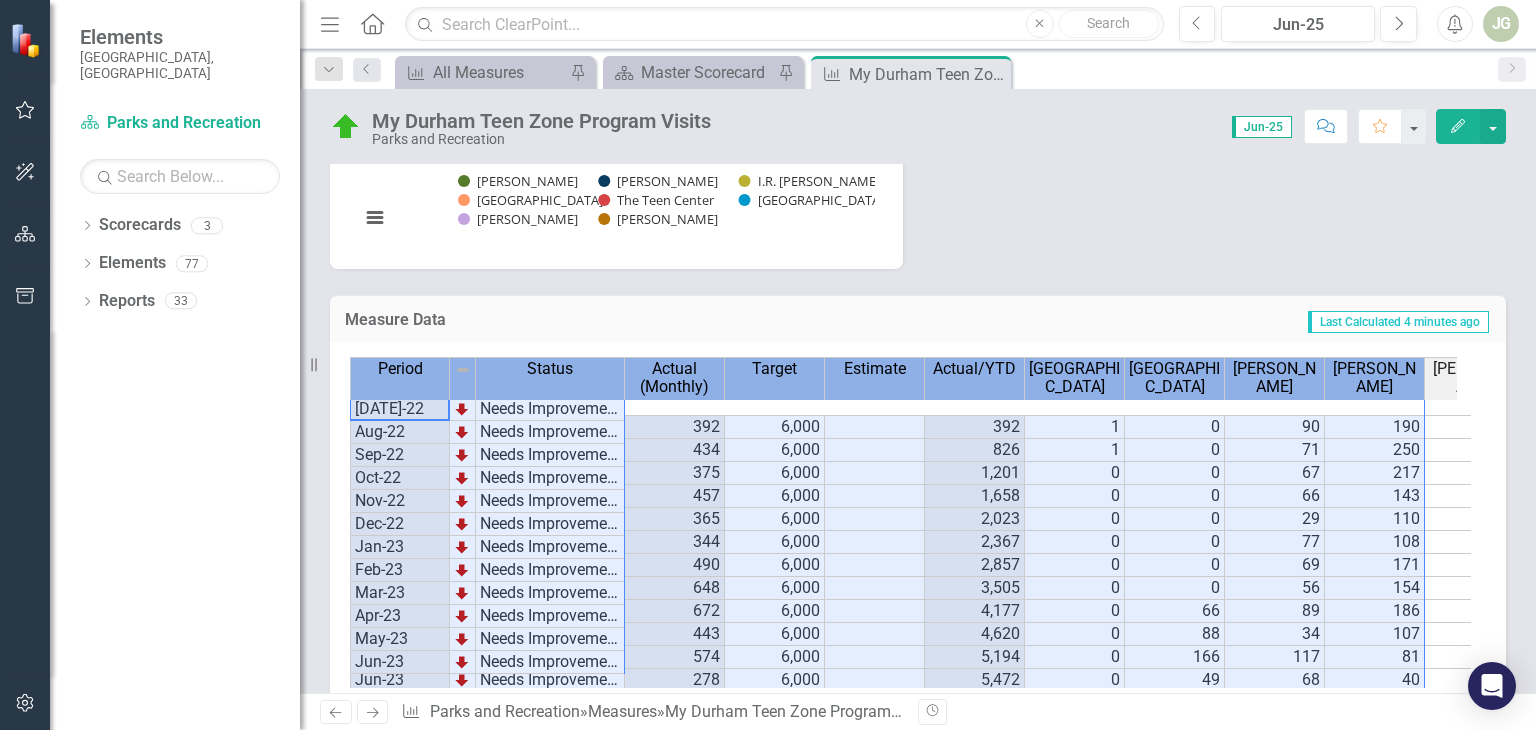scroll, scrollTop: 0, scrollLeft: 269, axis: horizontal 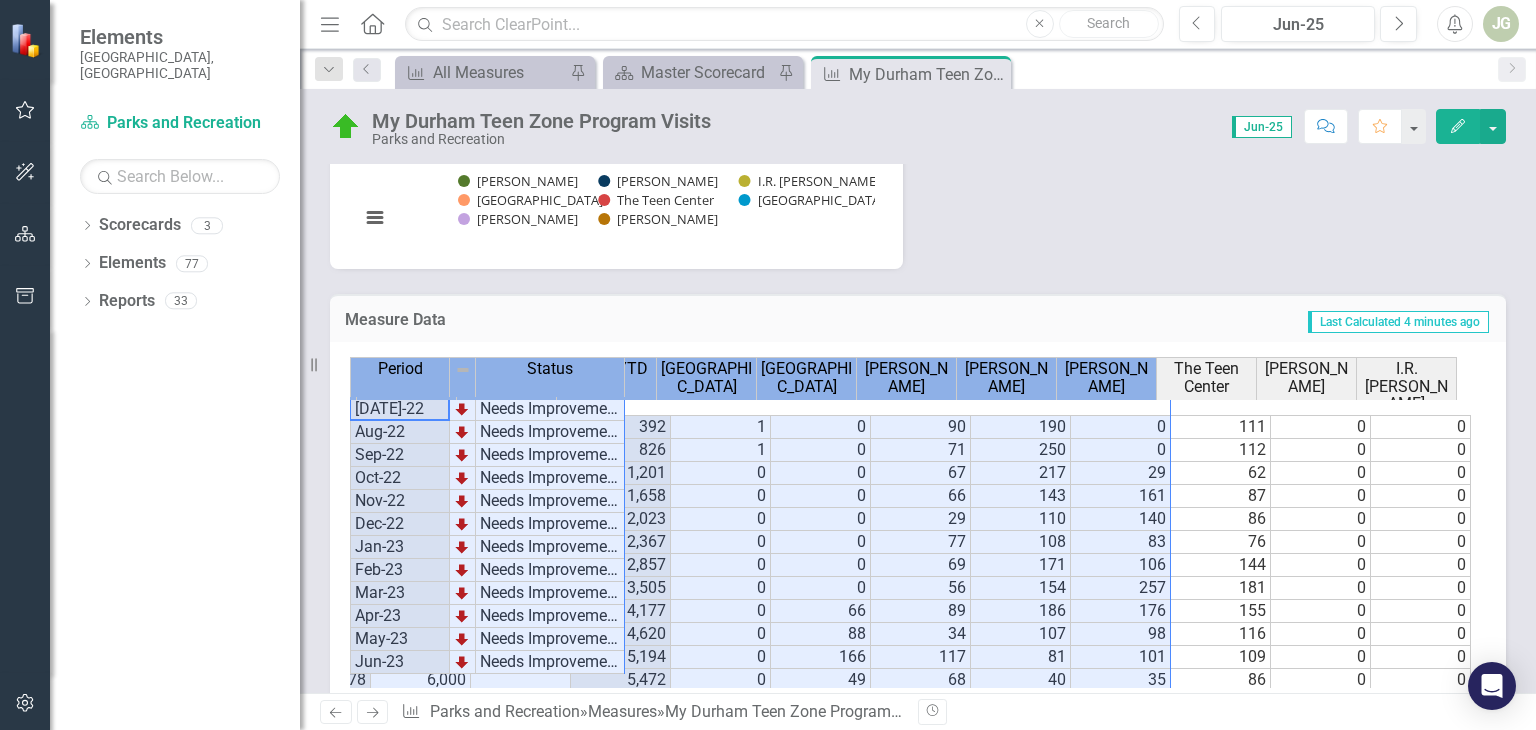 drag, startPoint x: 372, startPoint y: 327, endPoint x: 1532, endPoint y: 481, distance: 1170.1777 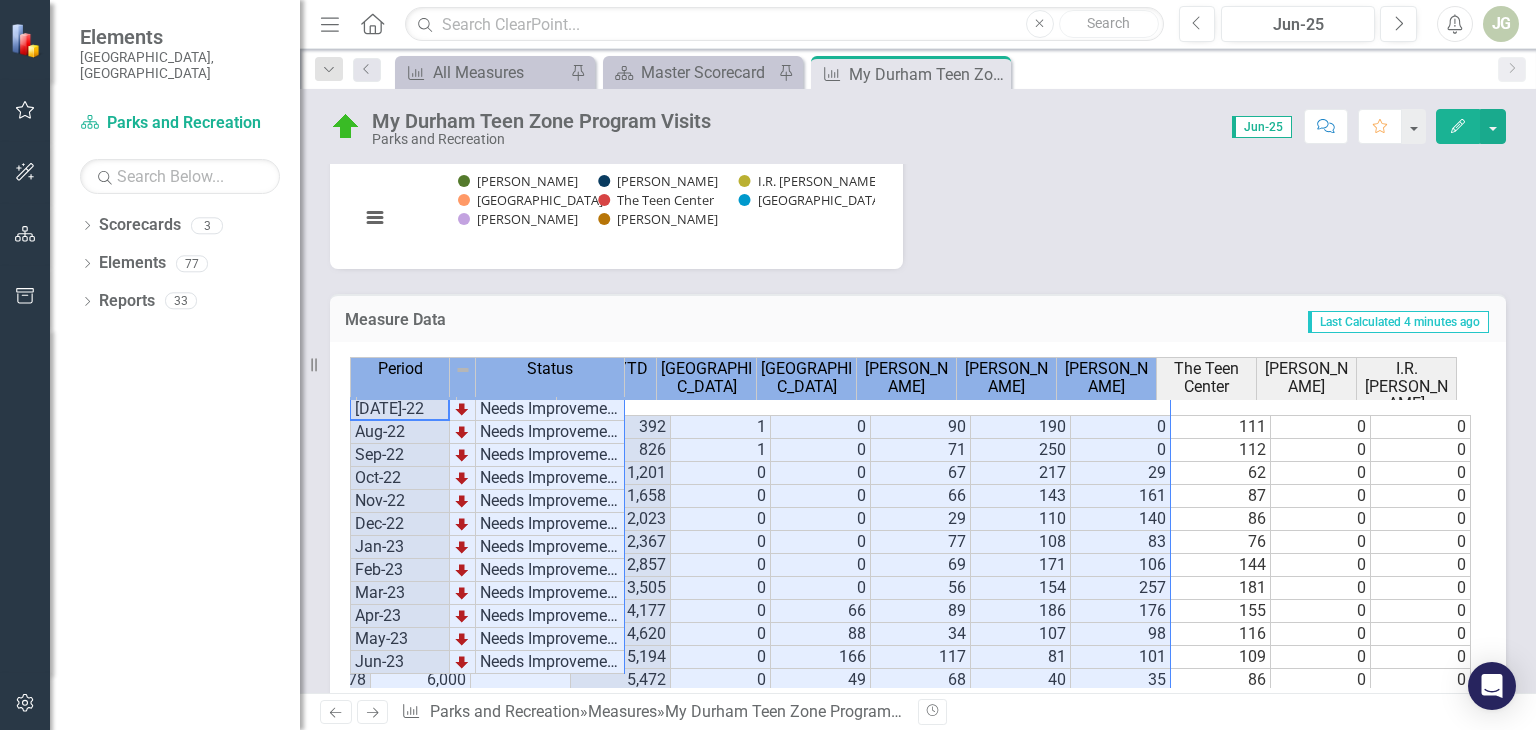 click on "Attachments PDF My Durham Usages FY19 Summary Total Report.pdf Uploaded   [DATE] 3:30 PM Download Target (Edit) 6,300 usages for FY 2025. Methodology
Using Membership Reports in [DOMAIN_NAME].
Select Memberships Usage report
Select " My Durham Teen Zone " for the "Package Category" and input membership usage dates start and end for the month reporting.   Note:  this will pull in any fiscal year  My Durham Teen Zone  package to ensure all usages within period are extracted.
Select Summary Report
Change "Group Report By" to "Entry Point".
Output type = adobe reader
Select Run Report
Second data set to add to first (due to pre-registration required during Covid restrictions)
In Active Net go into the Reports screen. On the left hand side select “Child Care and Drop-In Program Reports” Select “Attendance Sheets – Daily” For the filters: Child Care and Drop-In Programs Program Type Select “My Durham” Remove info in “Program Site” Run Report" at bounding box center (918, 428) 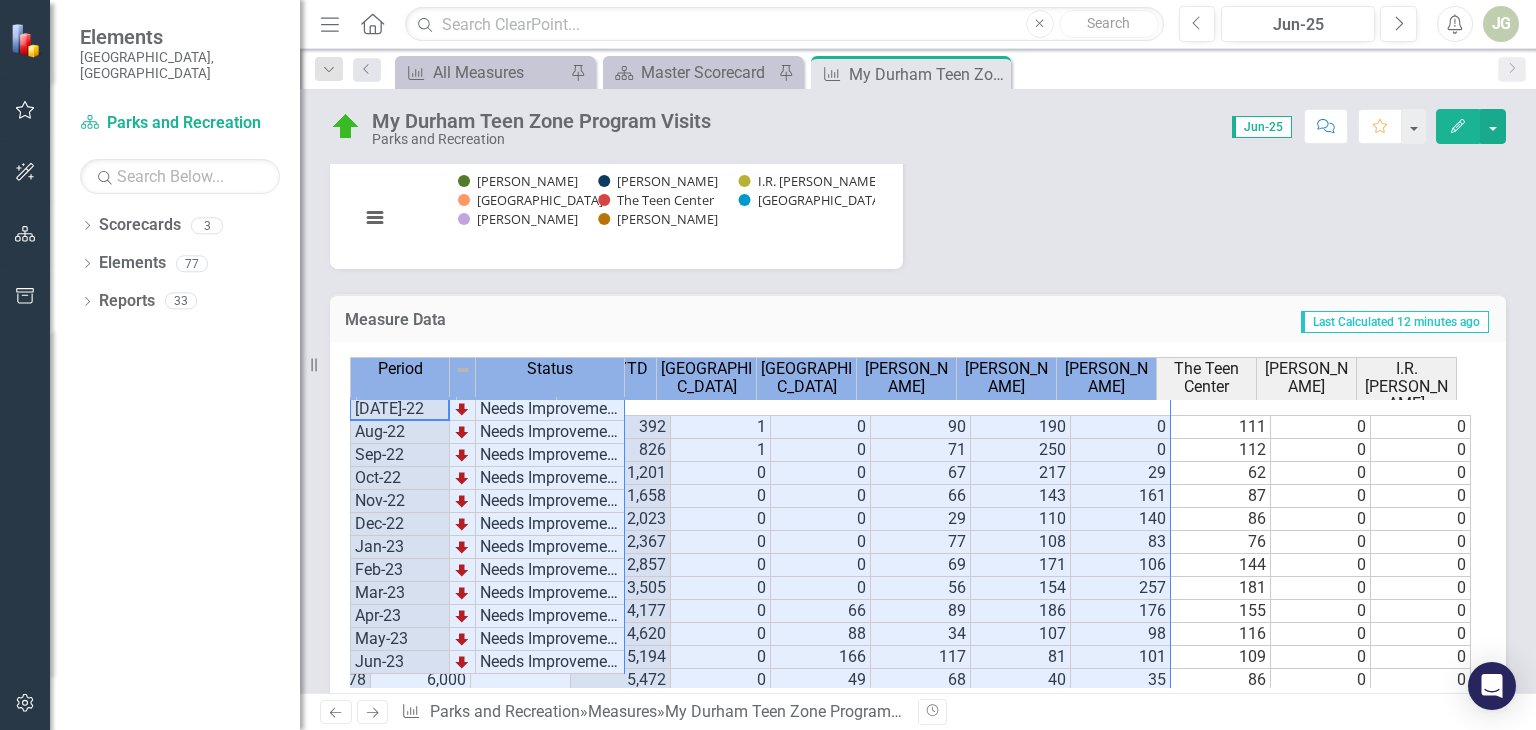 click on "Measure Data Last Calculated 12 minutes ago" at bounding box center [918, 318] 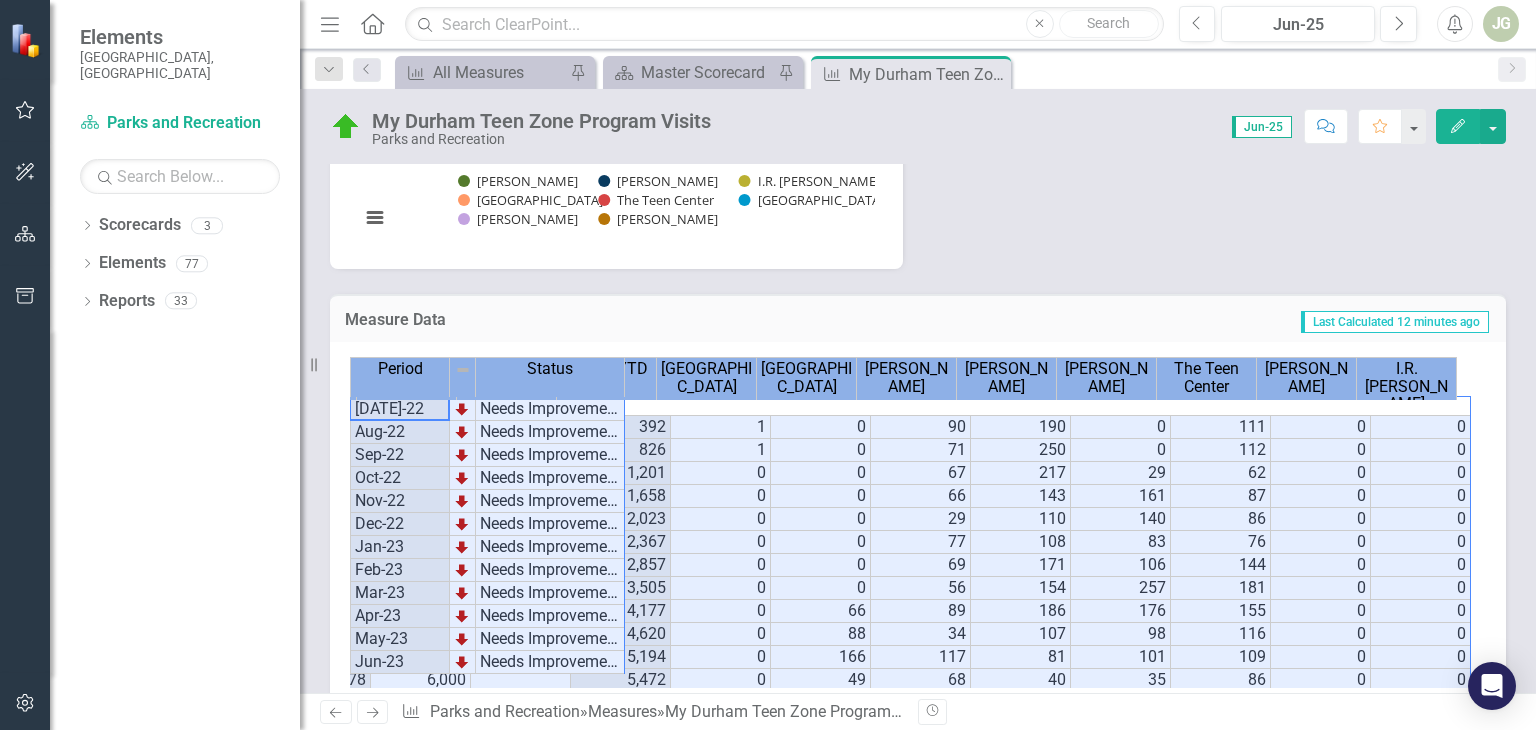 drag, startPoint x: 370, startPoint y: 327, endPoint x: 1474, endPoint y: 414, distance: 1107.4227 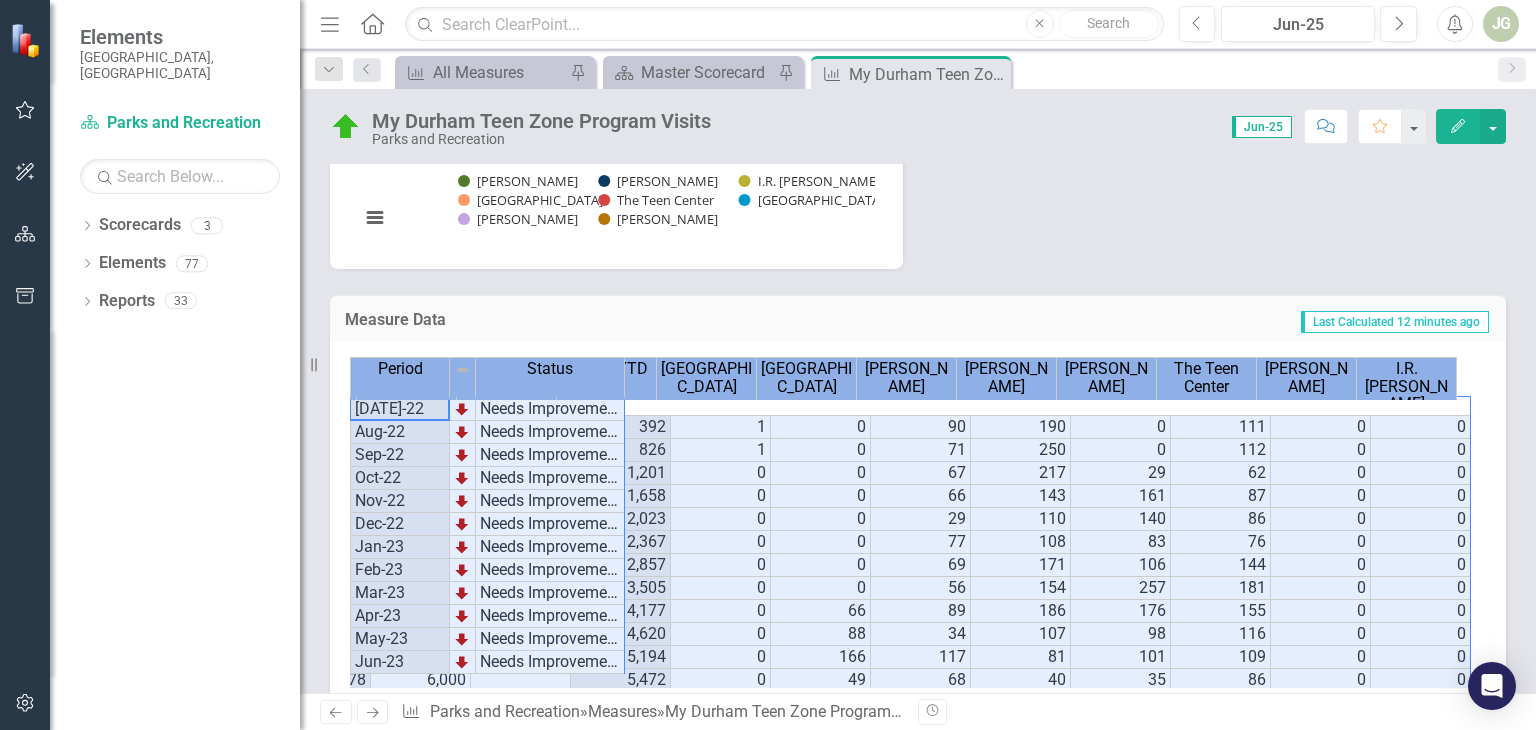 click on "Period Status Actual (Monthly) Target Estimate Actual/YTD [GEOGRAPHIC_DATA] [GEOGRAPHIC_DATA] [PERSON_NAME] [PERSON_NAME][GEOGRAPHIC_DATA] The Teen Center [PERSON_NAME] I.R. [PERSON_NAME] [DATE]-22 Needs Improvement 392 6,000 392 1 0 90 190 0 111 0 0 Aug-22 Needs Improvement 434 6,000 826 1 0 71 250 0 112 0 0 Sep-22 Needs Improvement 375 6,000 1,201 0 0 67 217 29 62 0 0 Oct-22 Needs Improvement 457 6,000 1,658 0 0 66 143 161 87 0 0 Nov-22 Needs Improvement 365 6,000 2,023 0 0 29 110 140 86 0 0 Dec-22 Needs Improvement 344 6,000 2,367 0 0 77 108 83 76 0 0 Jan-23 Needs Improvement 490 6,000 2,857 0 0 69 171 106 144 0 0 Feb-23 Needs Improvement 648 6,000 3,505 0 0 56 154 257 181 0 0 Mar-23 Needs Improvement 672 6,000 4,177 0 66 89 186 176 155 0 0 Apr-23 Needs Improvement 443 6,000 4,620 0 88 34 107 98 116 0 0 May-23 Needs Improvement 574 6,000 5,194 0 166 117 81 101 109 0 0 Jun-23 Needs Improvement 278 6,000 5,472 0 49 68 40 35 86 0 0 [DATE]-23 Needs Improvement 141 6,000 141 0 0 37 0 7 97 0 0 Aug-23 Needs Improvement 183 6,000 324 0 7 50 34 2 90 0 0 Sep-23 0" at bounding box center [918, 529] 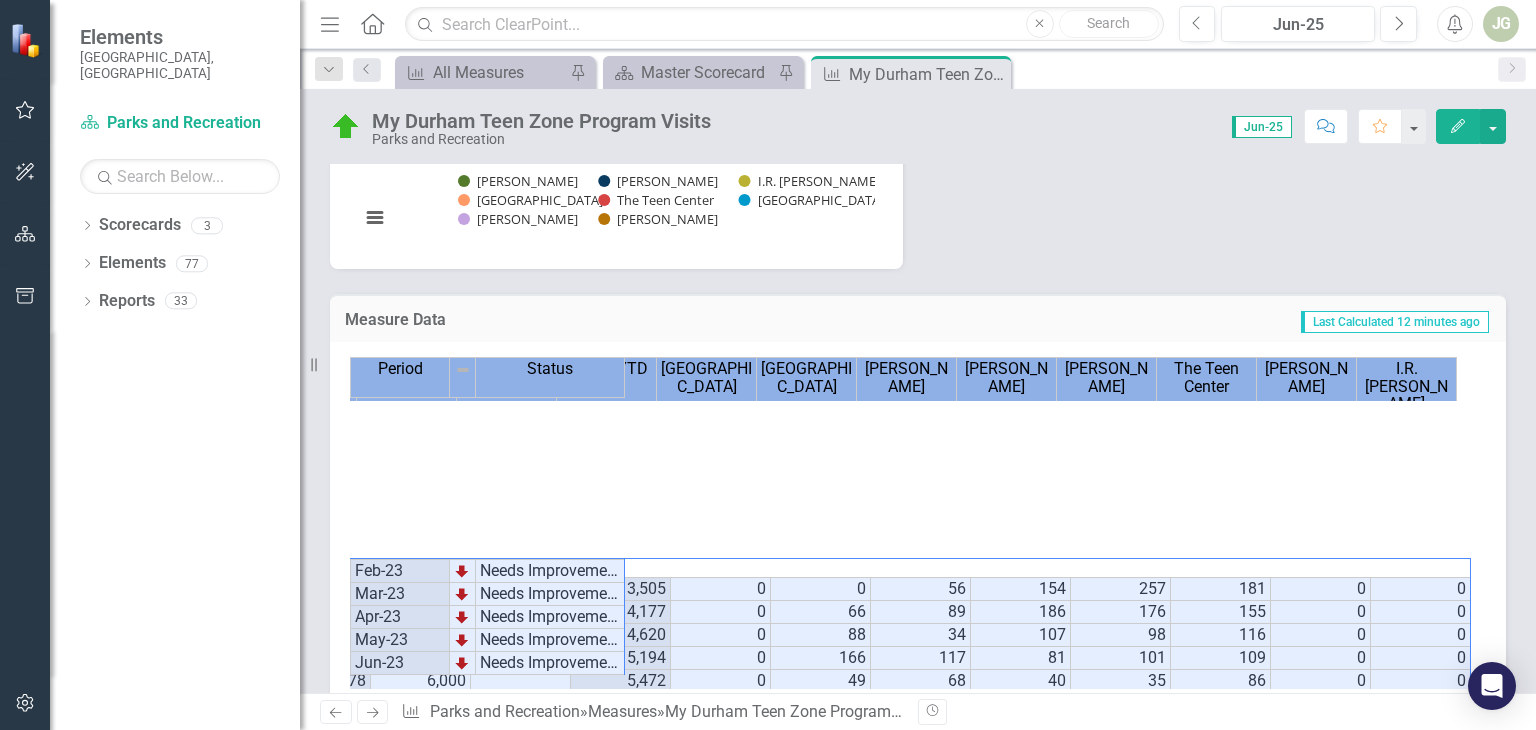 scroll, scrollTop: 400, scrollLeft: 368, axis: both 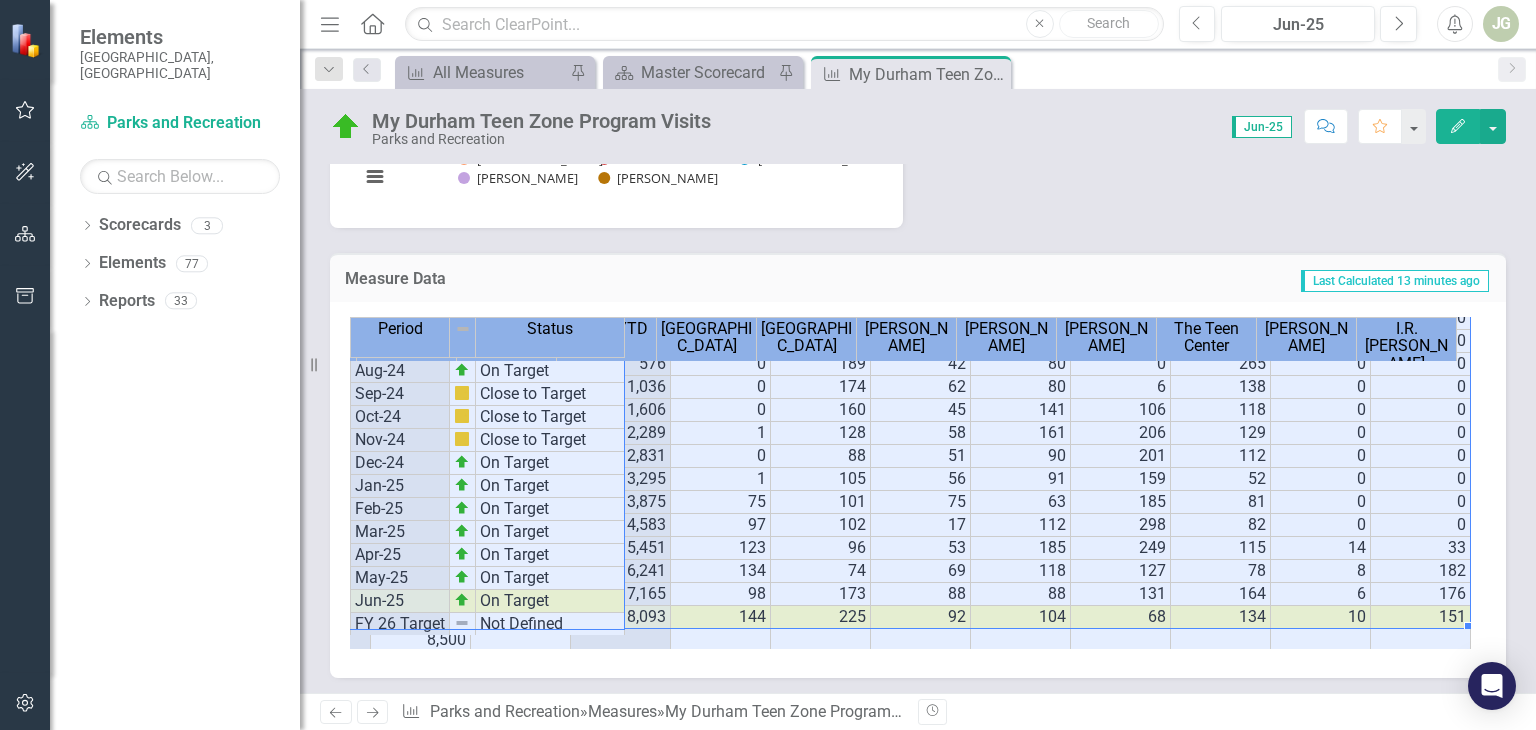 click on "Measure Data Last Calculated 13 minutes ago Period Status Actual (Monthly) Target Estimate Actual/YTD [GEOGRAPHIC_DATA] [GEOGRAPHIC_DATA] [PERSON_NAME] [PERSON_NAME] The Teen Center [PERSON_NAME] I.R. [PERSON_NAME] Feb-23 Needs Improvement 648 6,000 3,505 0 0 56 154 257 181 0 0 Mar-23 Needs Improvement 672 6,000 4,177 0 66 89 186 176 155 0 0 Apr-23 Needs Improvement 443 6,000 4,620 0 88 34 107 98 116 0 0 May-23 Needs Improvement 574 6,000 5,194 0 166 117 81 101 109 0 0 Jun-23 Needs Improvement 278 6,000 5,472 0 49 68 40 35 86 0 0 [DATE]-23 Needs Improvement 141 6,000 141 0 0 37 0 7 97 0 0 Aug-23 Needs Improvement 183 6,000 324 0 7 50 34 2 90 0 0 Sep-23 Needs Improvement 327 6,000 651 0 28 42 74 98 85 0 0 Oct-23 Needs Improvement 618 6,000 1,269 0 61 21 126 198 212 0 0 Nov-23 Needs Improvement 619 6,000 1,888 0 45 15 65 262 232 0 0 Dec-23 Needs Improvement 680 6,000 2,568 0 103 85 60 216 216 0 0 Jan-24 Needs Improvement 753 6,000 3,321 0 177 80 77 233 186 0 0 Feb-24 Close to Target 688 6,000 4,009 0 230 32 81 157 188 0 0 Mar-24 521 6,000" at bounding box center (918, 453) 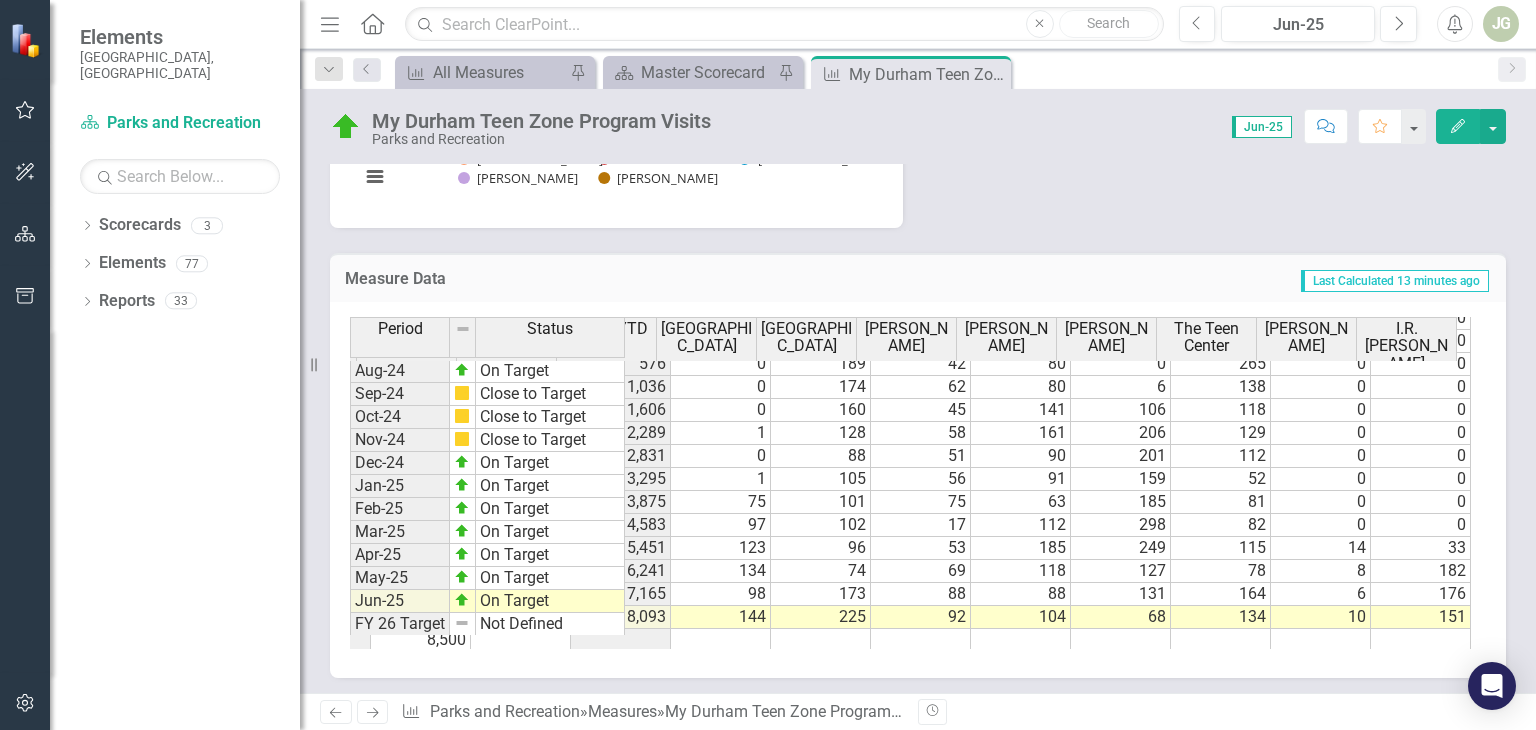 click on "Analysis Jun-25 My Durham was offered at 5 sites in FY2024.  The program was offered from [DATE]-[DATE] between 3pm-7pm. This year featured another year of growth for the program from 2023.
There were several key moments this year. This is the first year that we have had consistent staffing across the board, which played a big role in the increase in participation. We have seen that having consistent faces at each site leads to more buy-in from teens. Consistency has also allowed staff to make more community connections and utilize community resources.
We achieved 6,220 check-ins for the MyDurham program in FY24, exceeding our goal.
Our goal for FY25 is 6,300 check-ins for My Durham.  The program was expanded to include teen programming at a sixth location, CFLRC @ [GEOGRAPHIC_DATA] in [DATE]. [GEOGRAPHIC_DATA] and Campus were added in [DATE], for a total of 8 locations. For FY25, 8,093 check-ins were achieved, exceeding our goal.
My [GEOGRAPHIC_DATA]: by Location Chart Bar chart with 8 data series. 0" at bounding box center [918, -340] 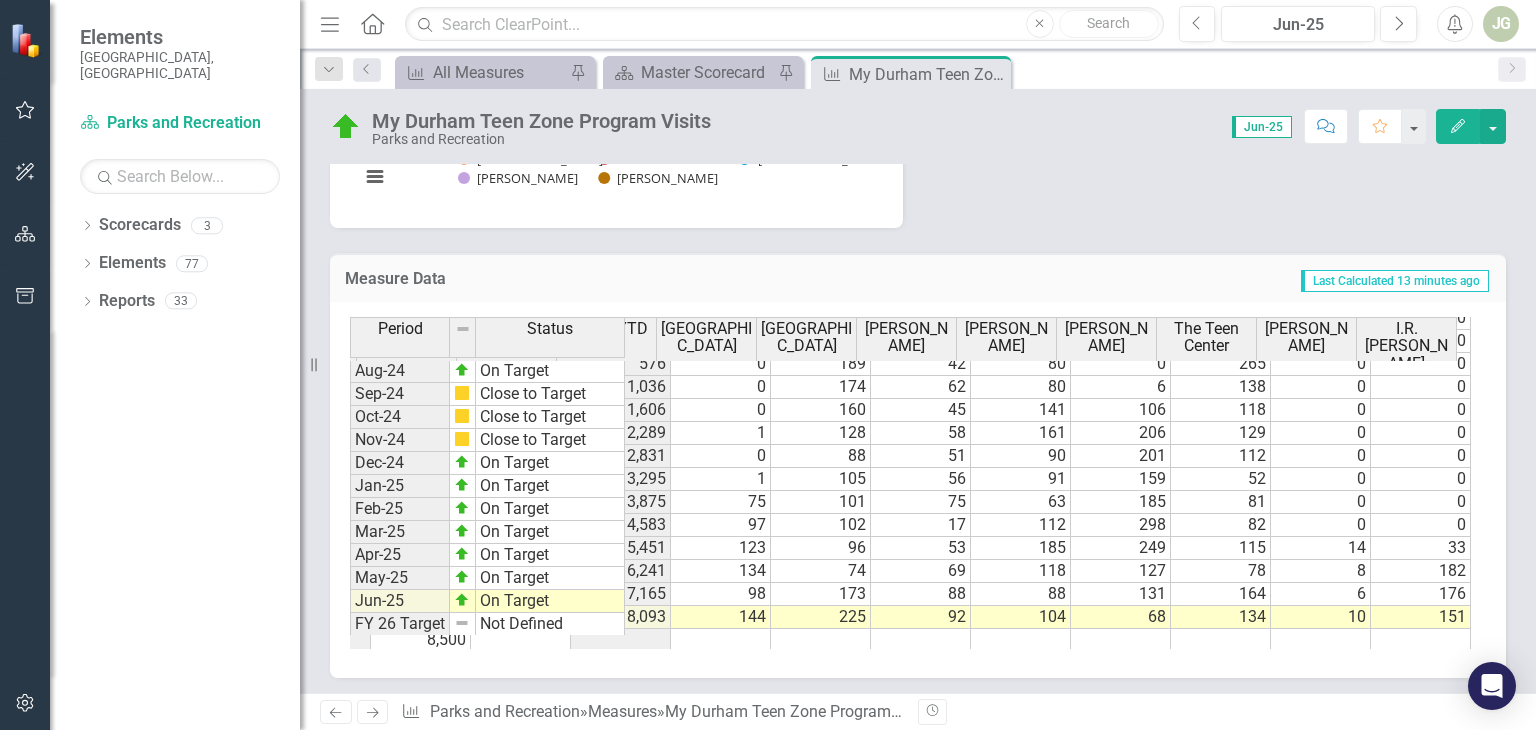 scroll, scrollTop: 2085, scrollLeft: 0, axis: vertical 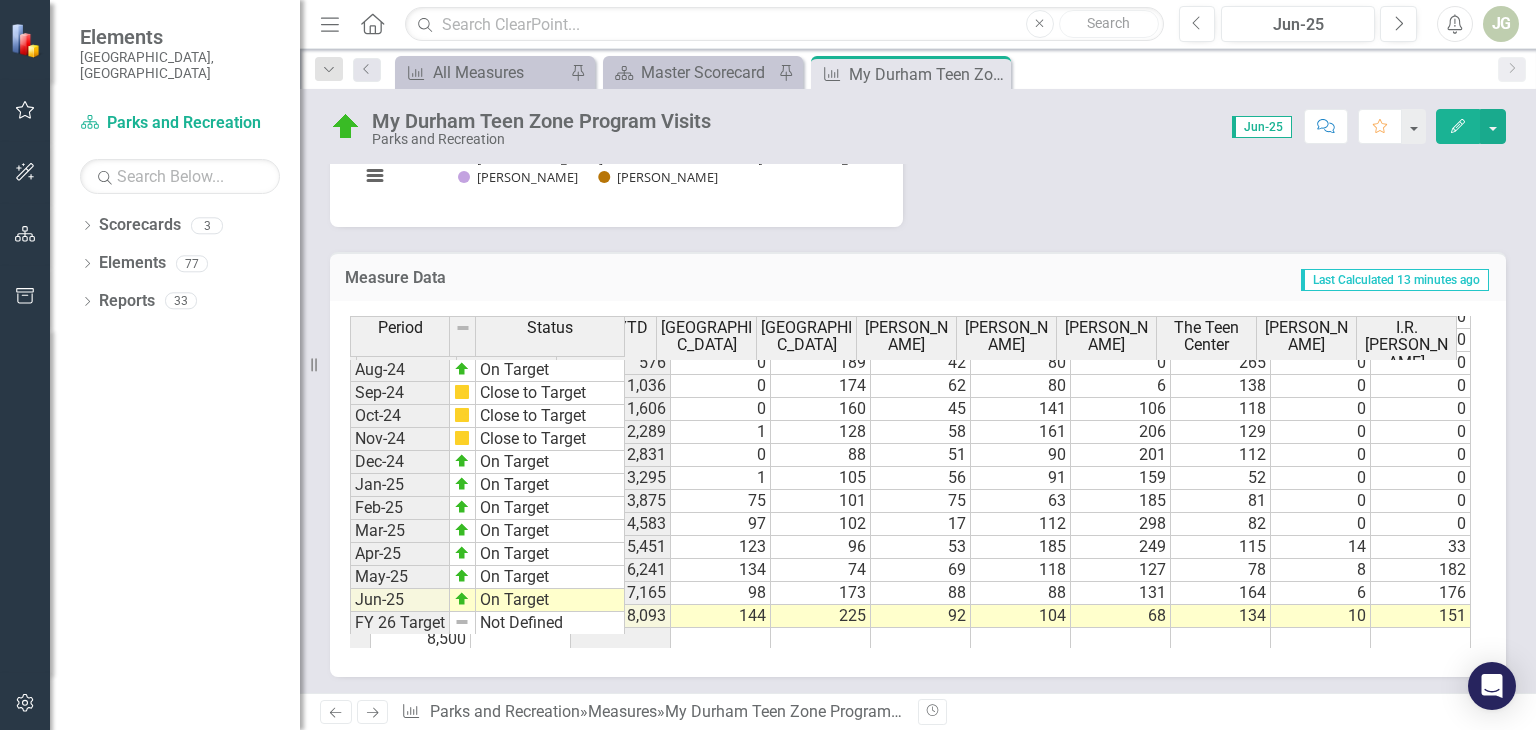 click on "Measure Data" at bounding box center (544, 278) 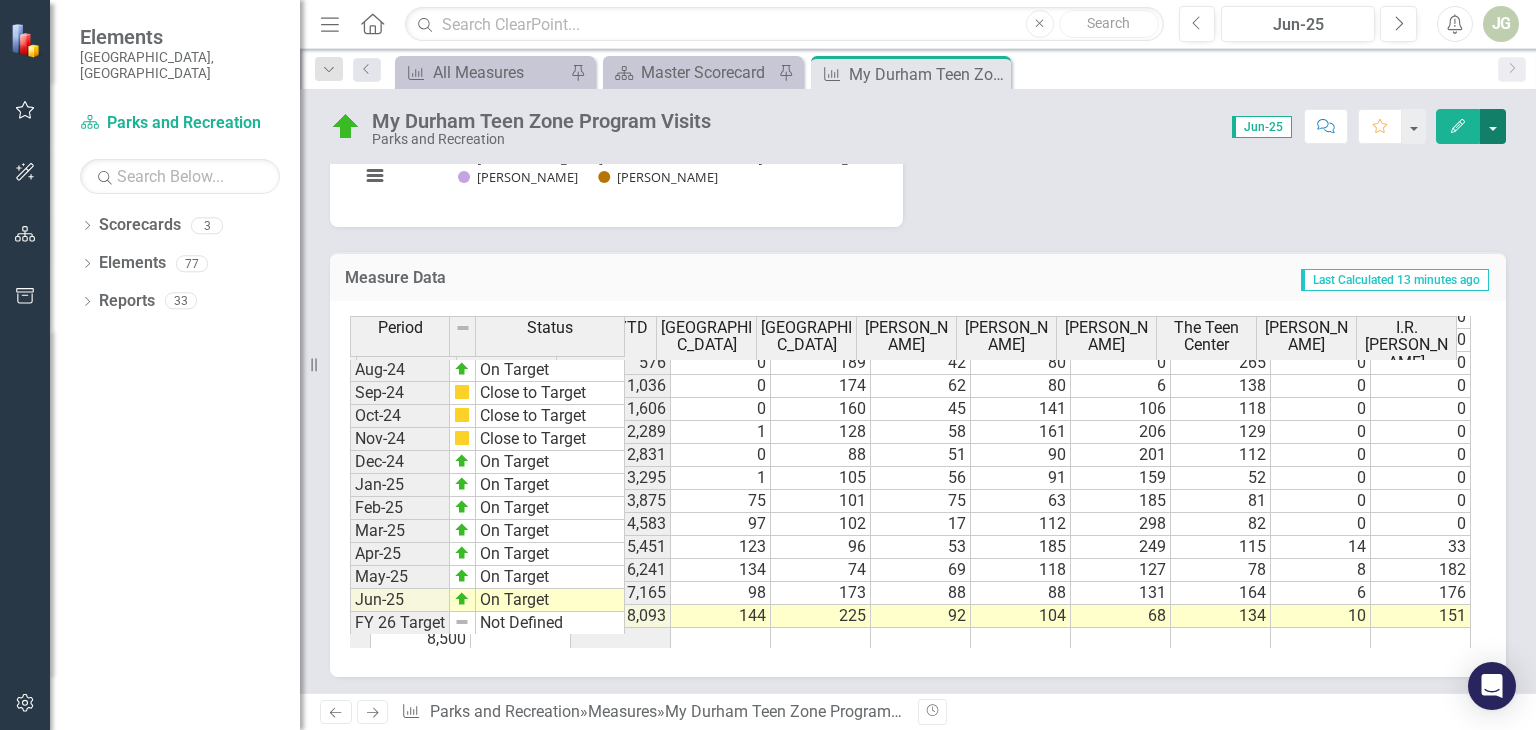 click at bounding box center [1493, 126] 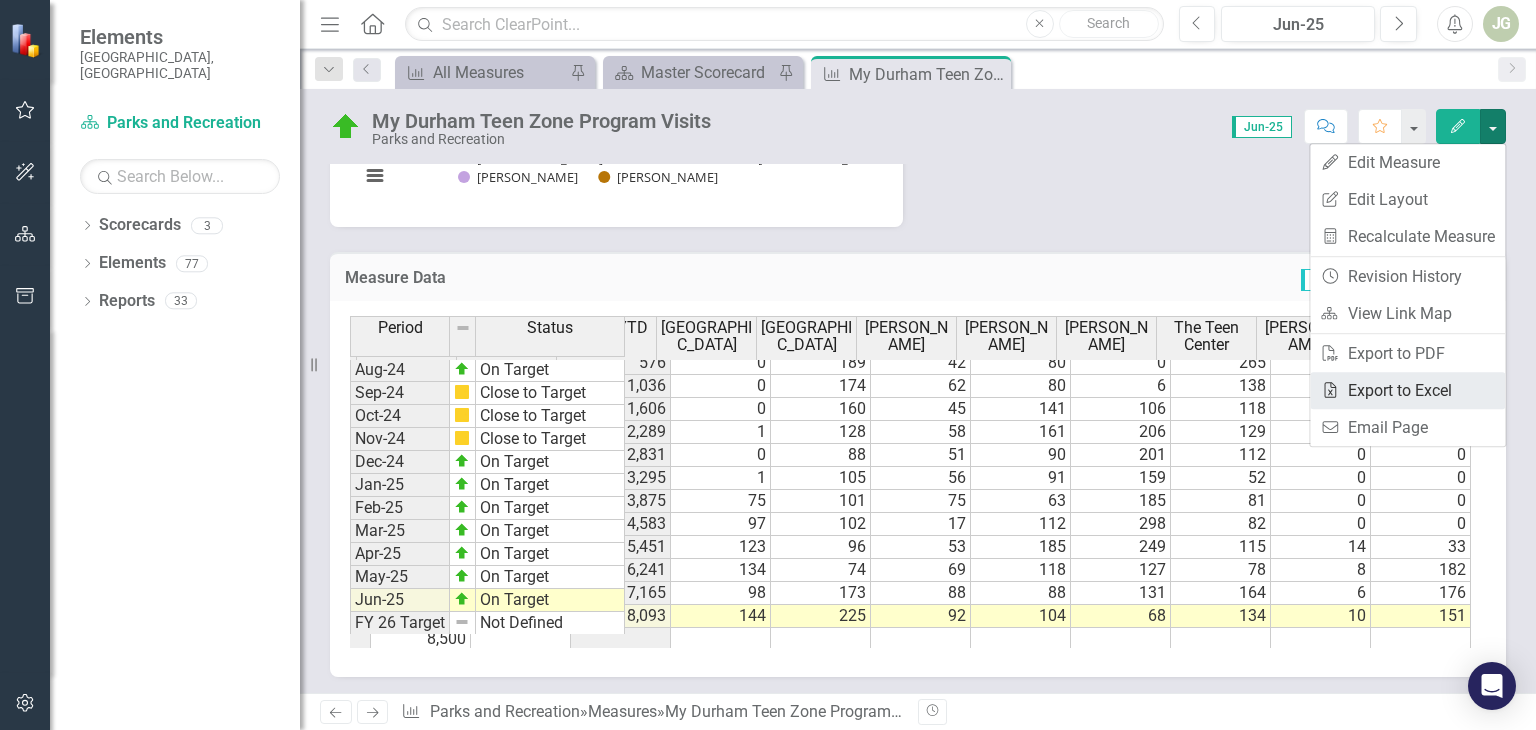 click on "Excel Export to Excel" at bounding box center (1407, 390) 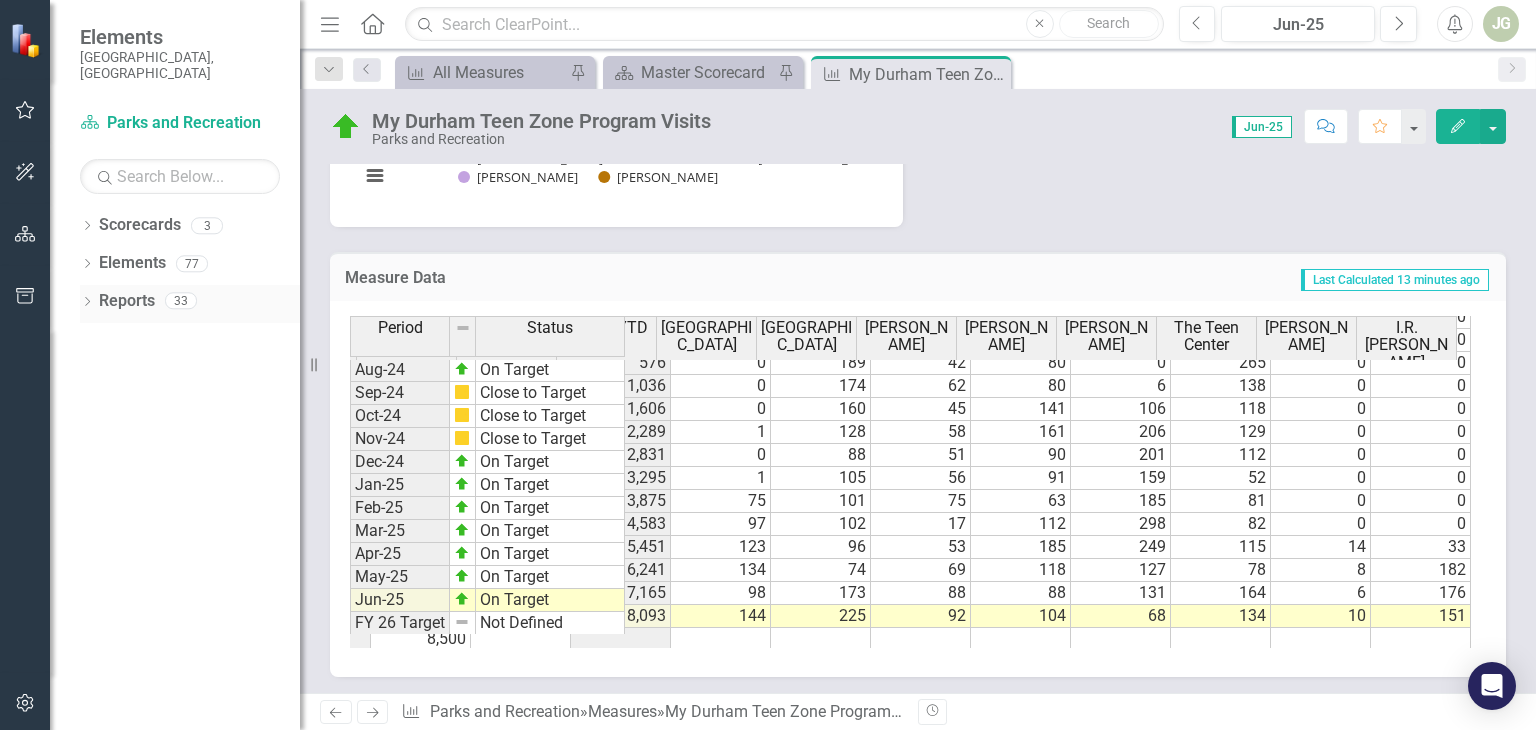 click 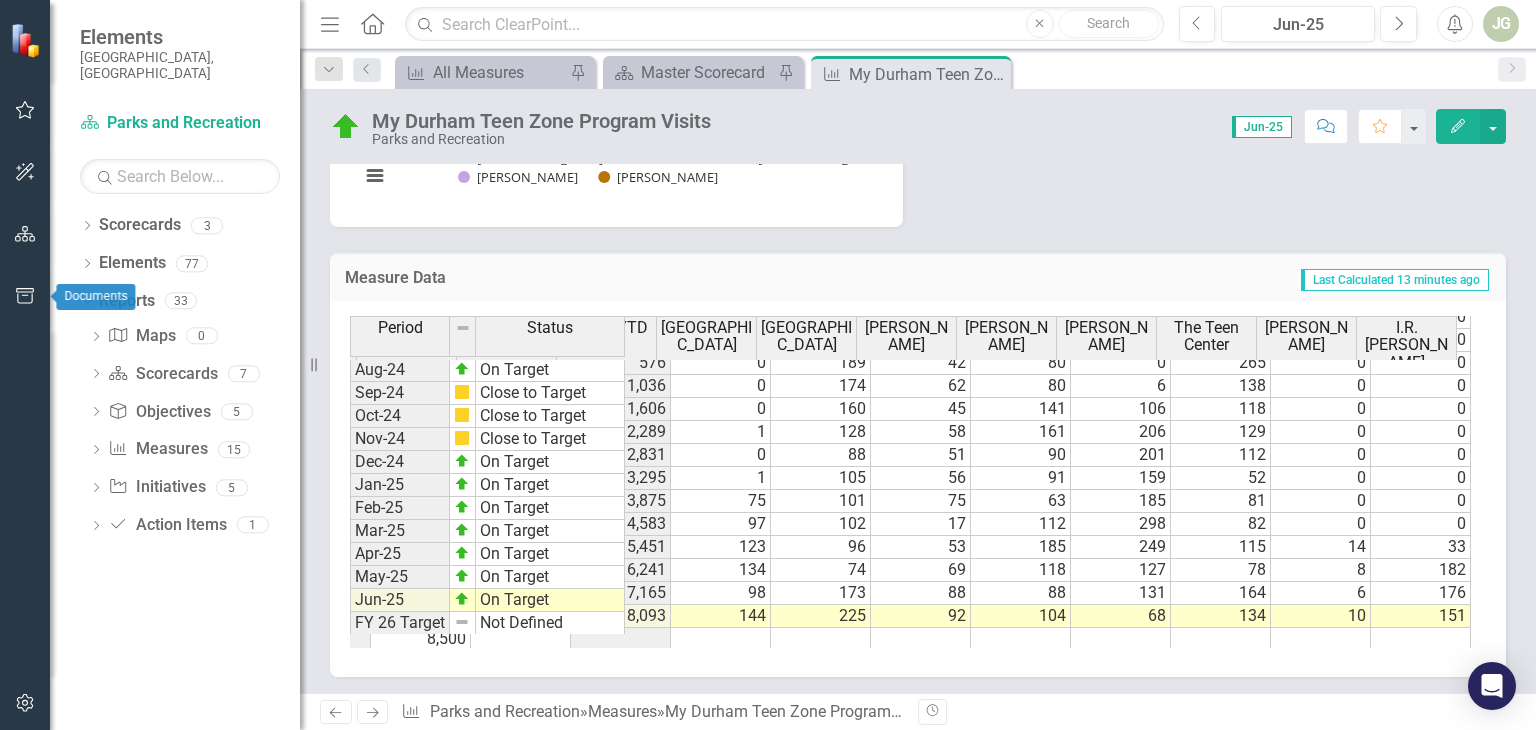 click 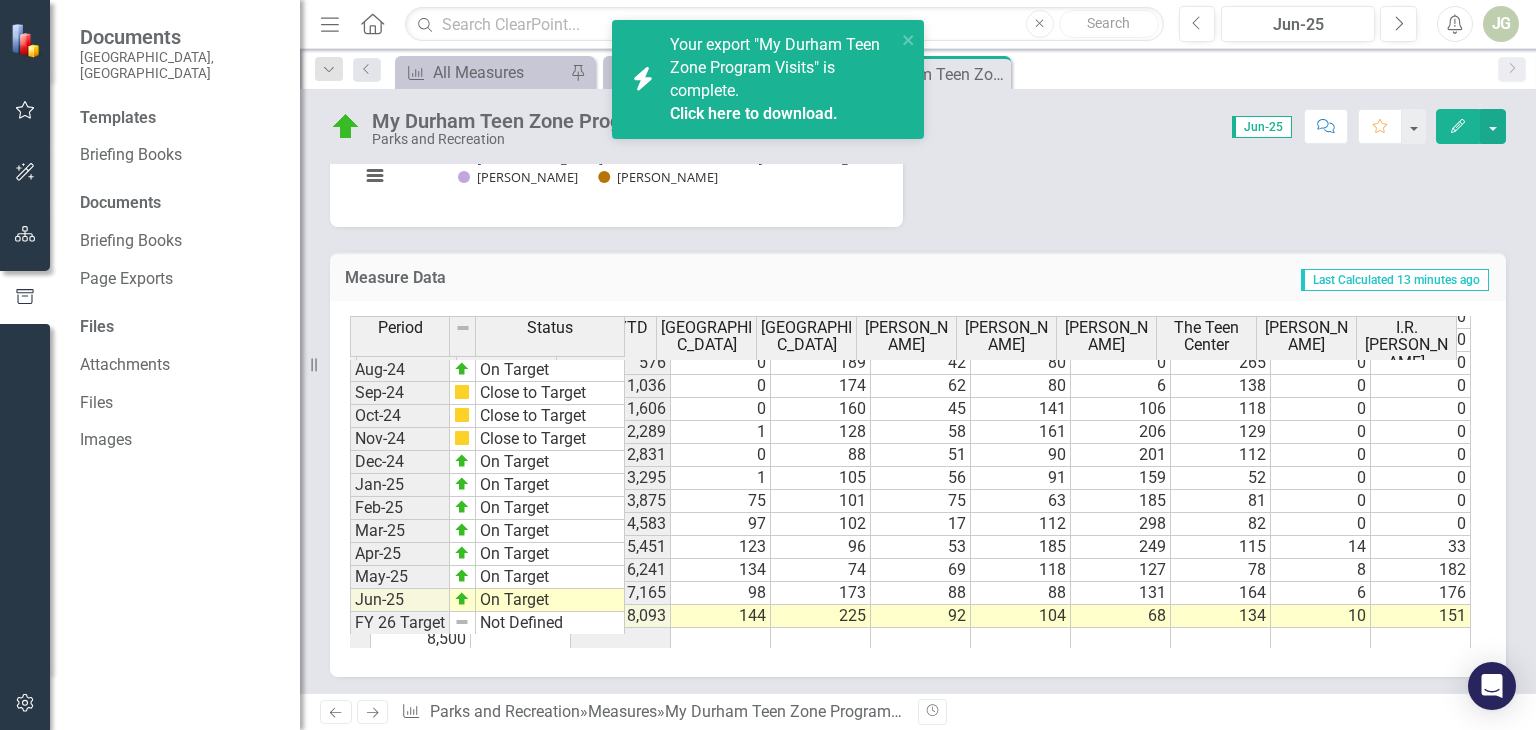 click on "Click here to download." at bounding box center [754, 113] 